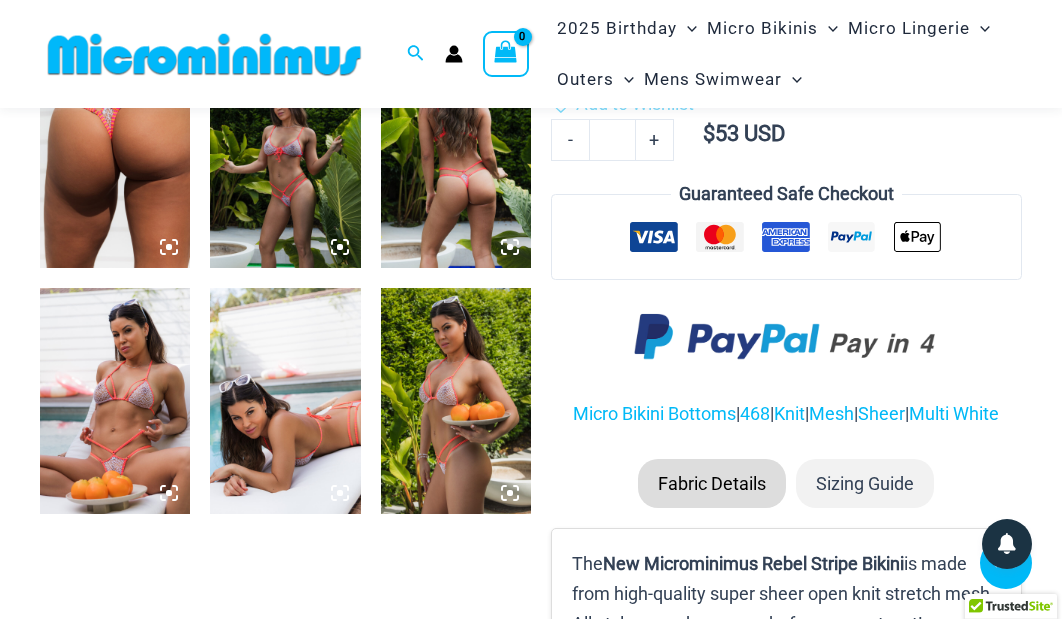 scroll, scrollTop: 757, scrollLeft: 0, axis: vertical 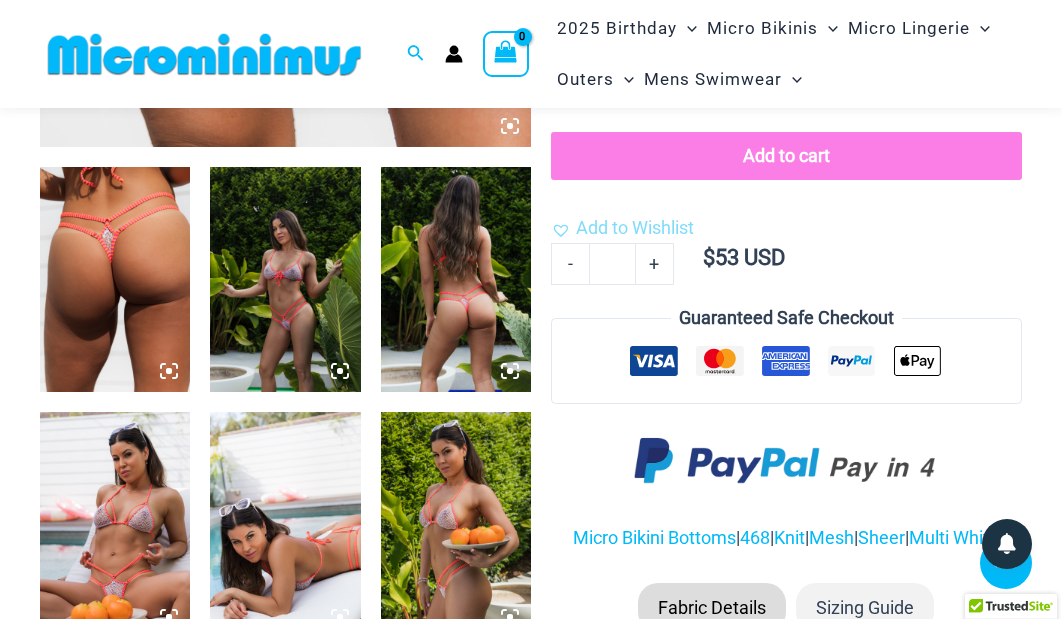 click at bounding box center [115, 279] 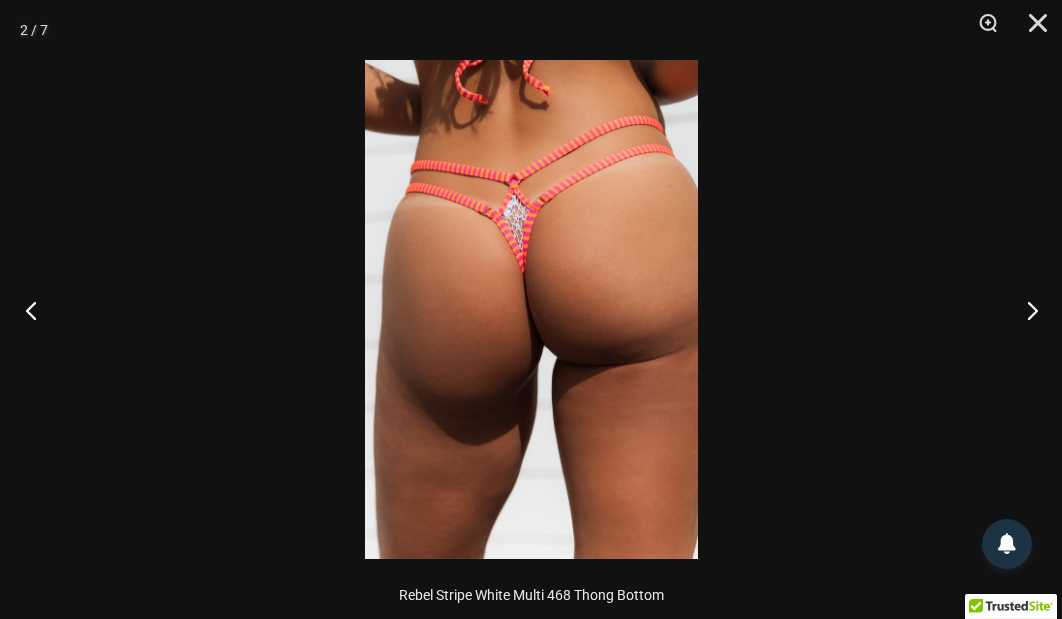 click at bounding box center [37, 310] 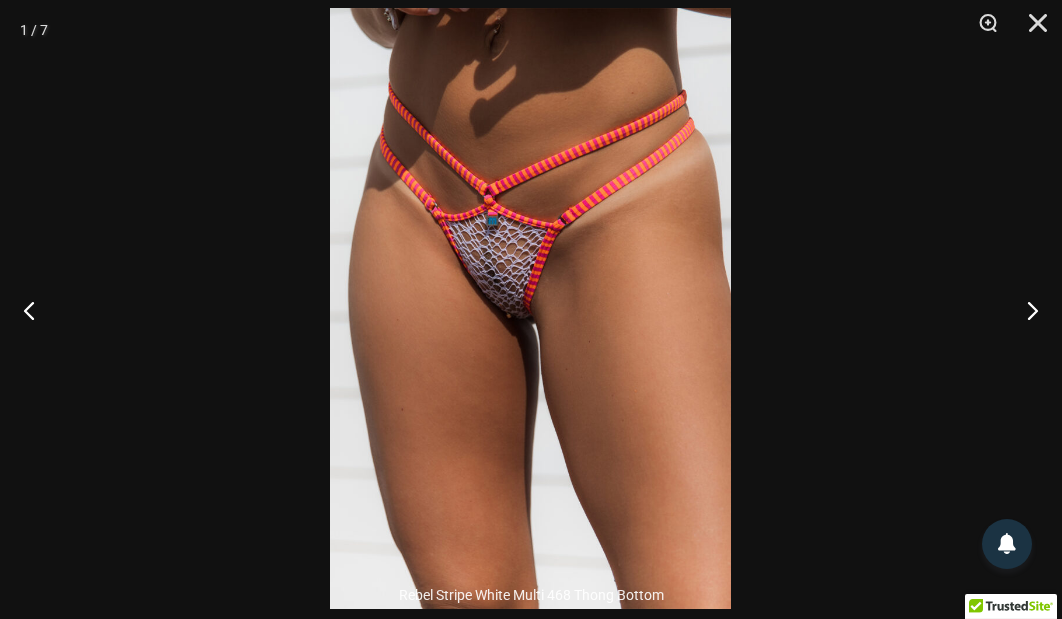click at bounding box center [530, 308] 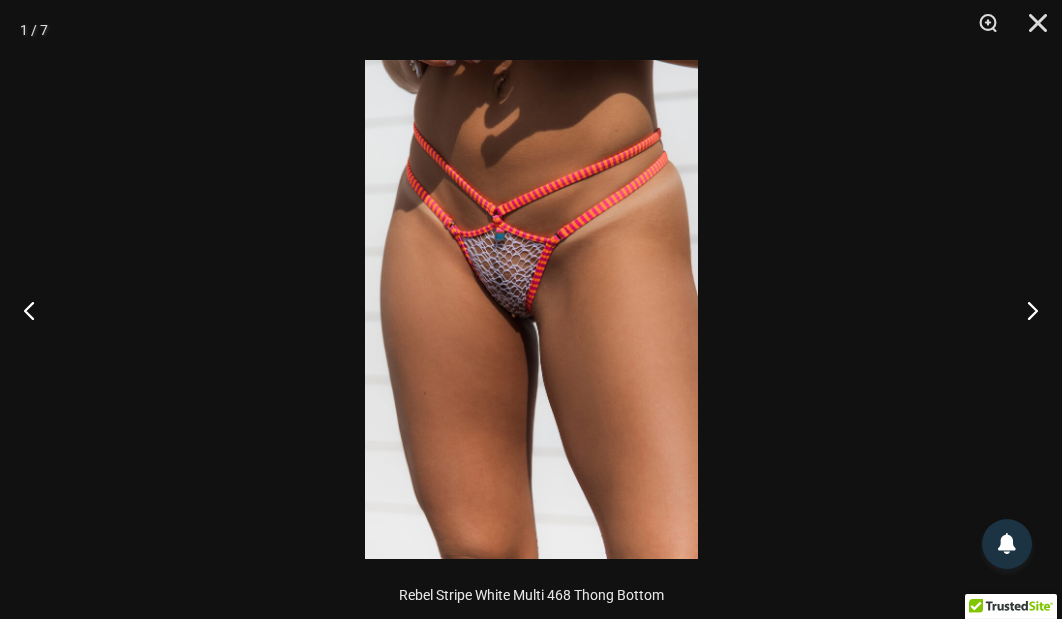 click at bounding box center (531, 309) 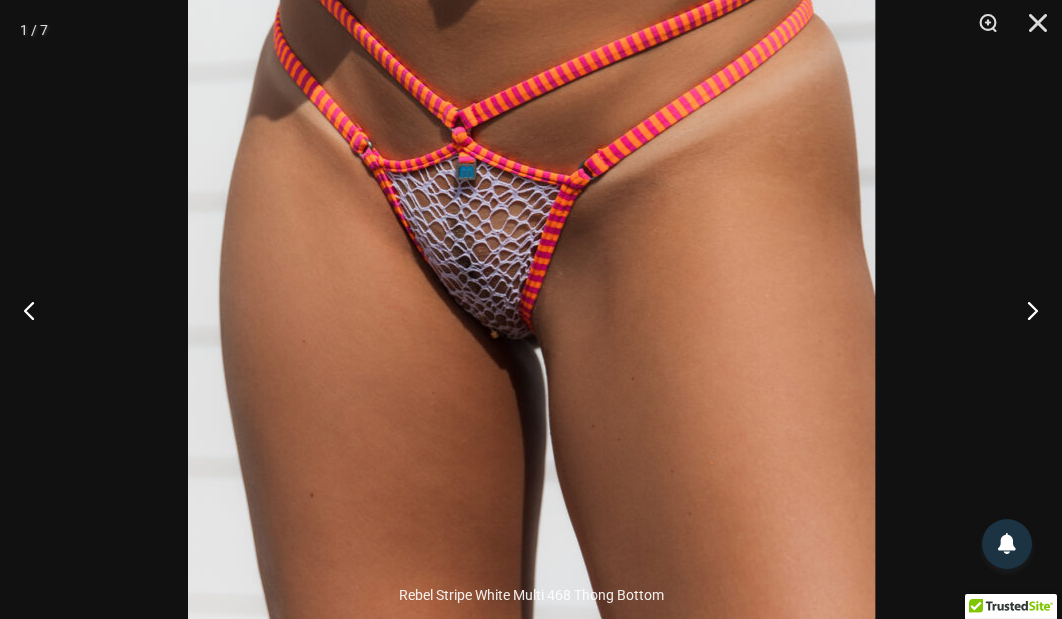 click at bounding box center (531, 322) 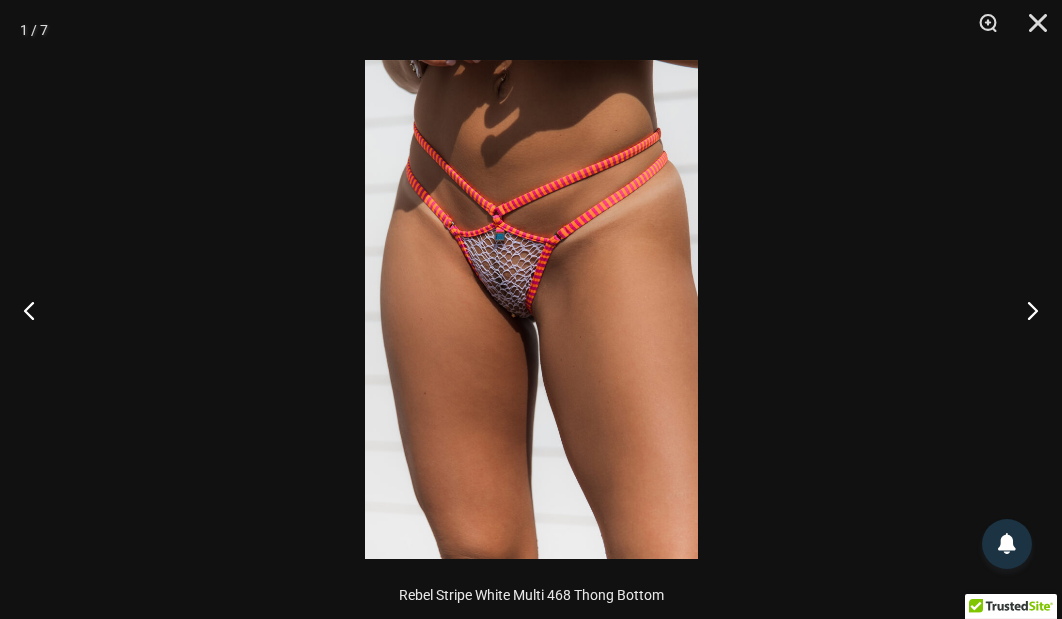 click at bounding box center [531, 309] 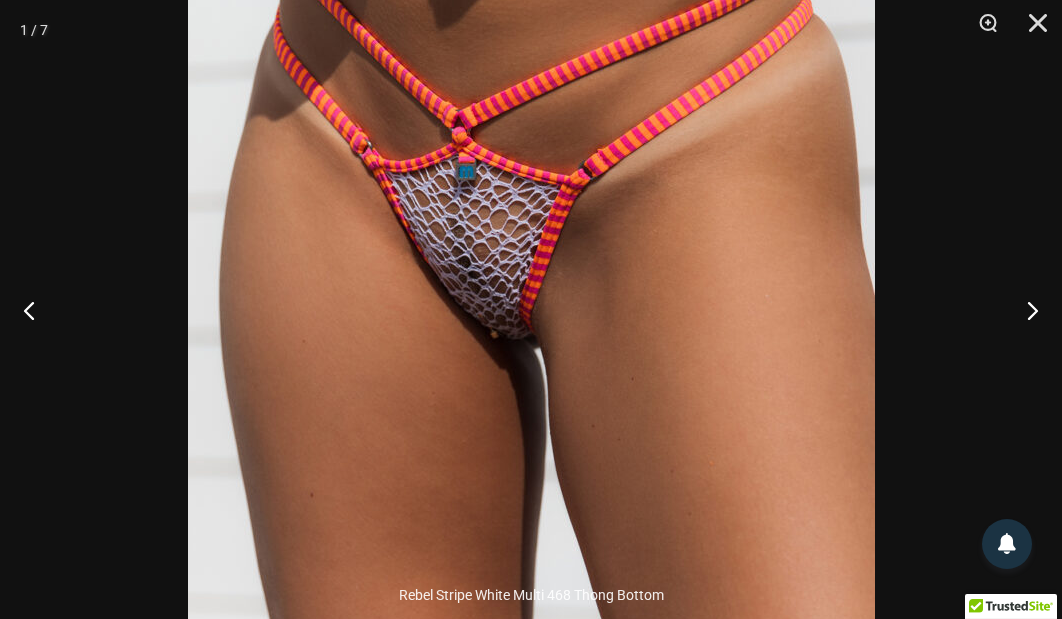 click at bounding box center [531, 322] 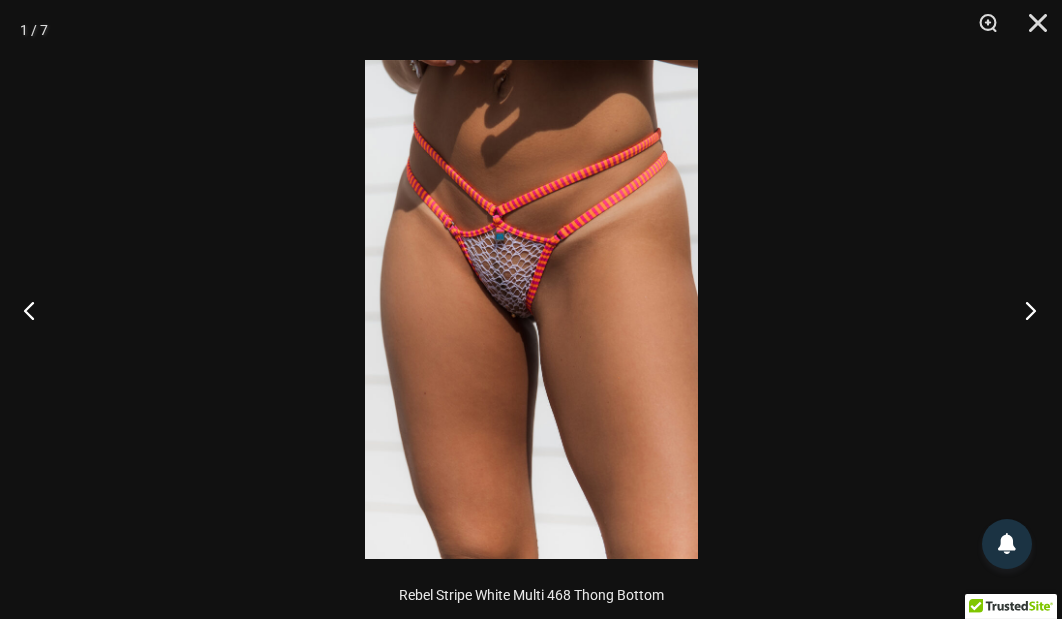 click at bounding box center (1024, 310) 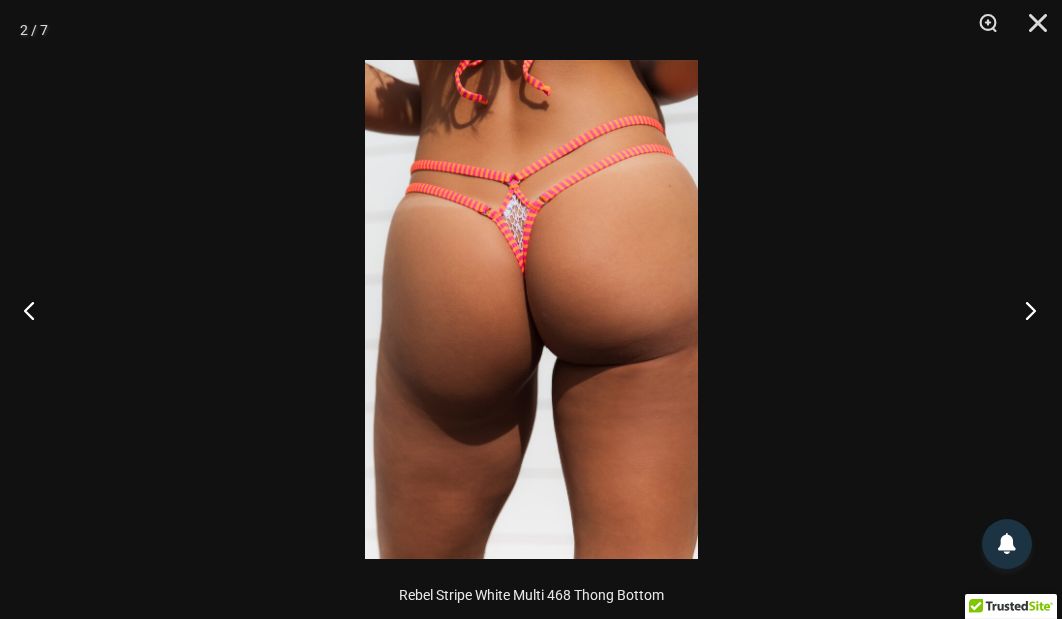 click at bounding box center (1024, 310) 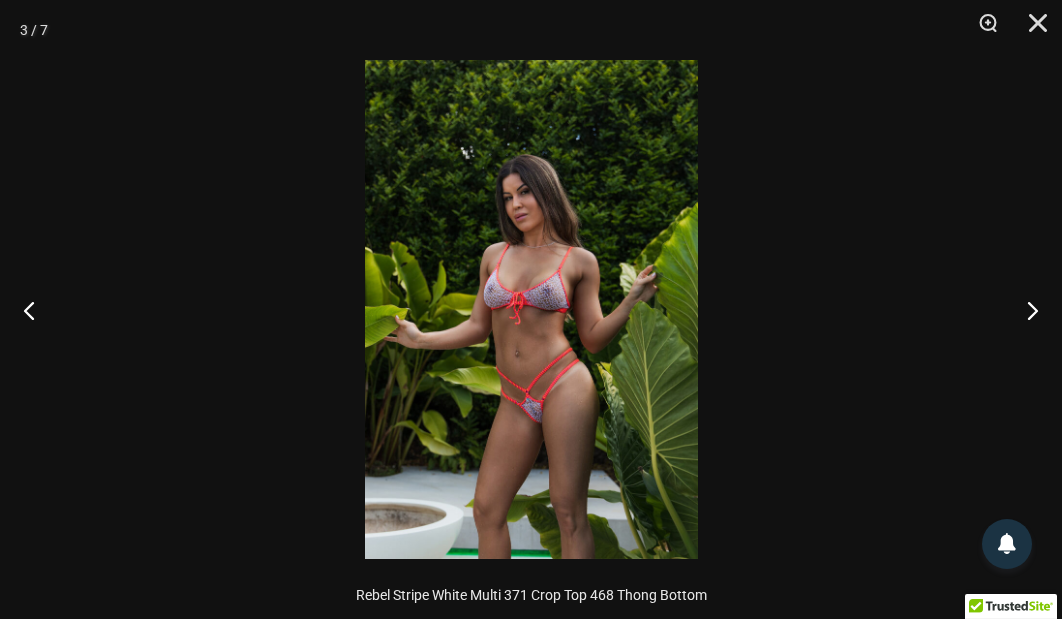 click at bounding box center [531, 309] 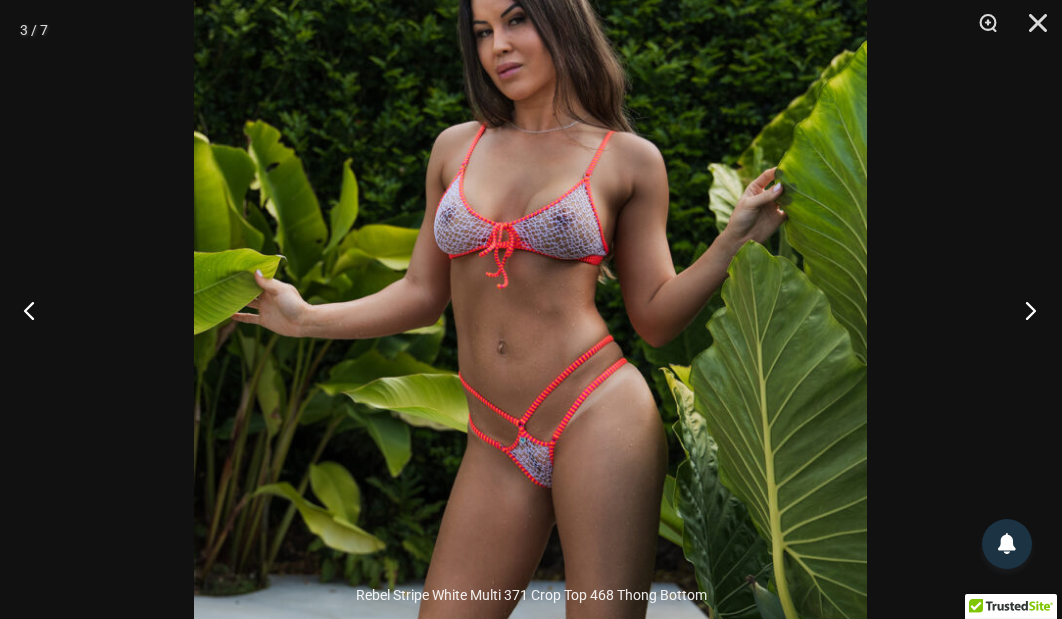 click at bounding box center (1024, 310) 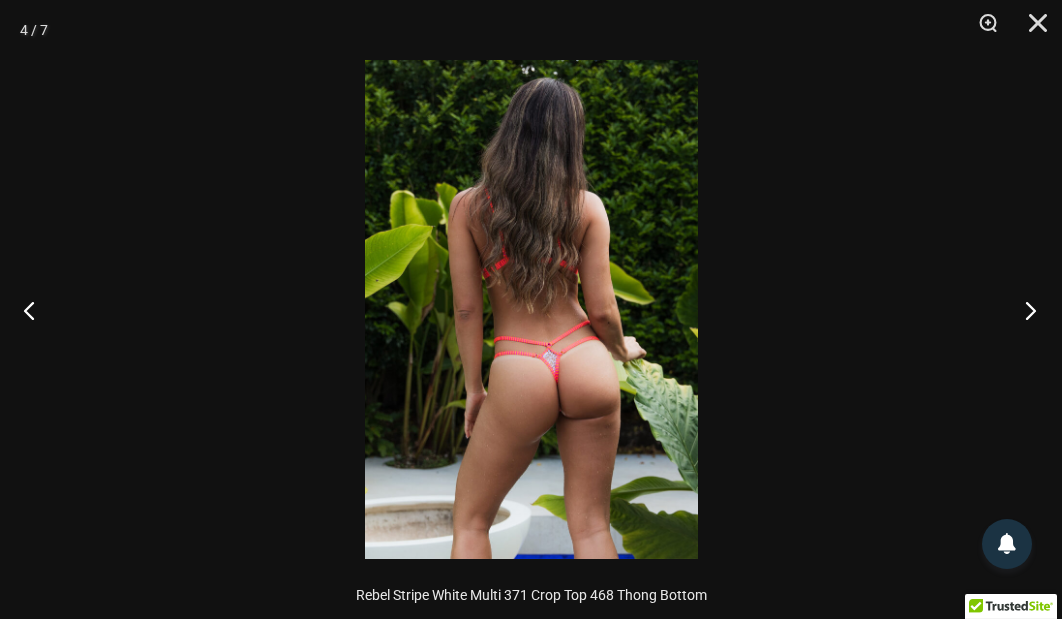 click at bounding box center [1024, 310] 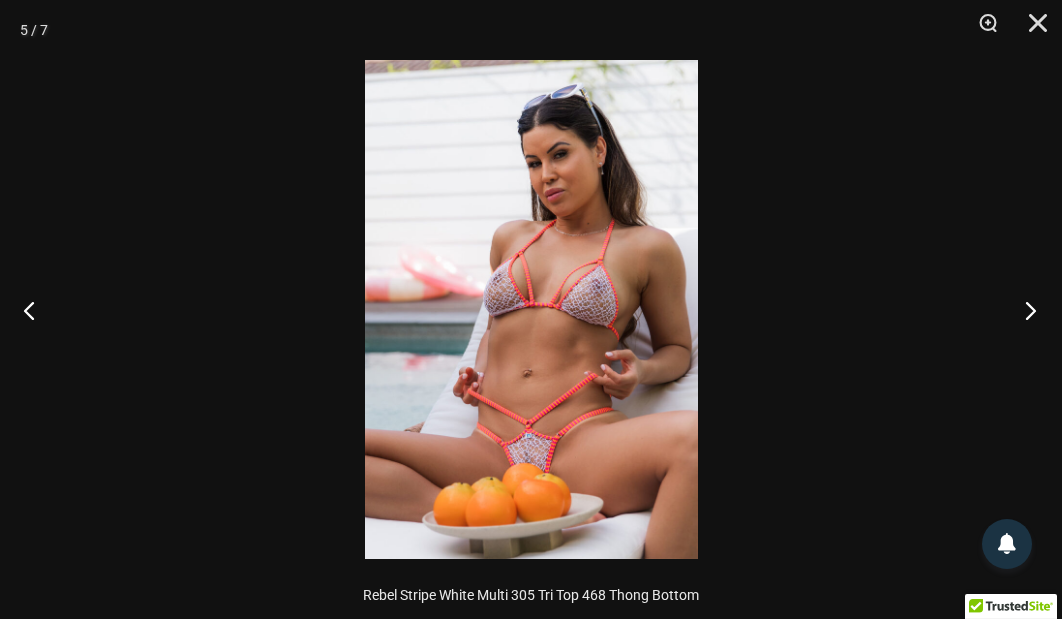 click at bounding box center (1024, 310) 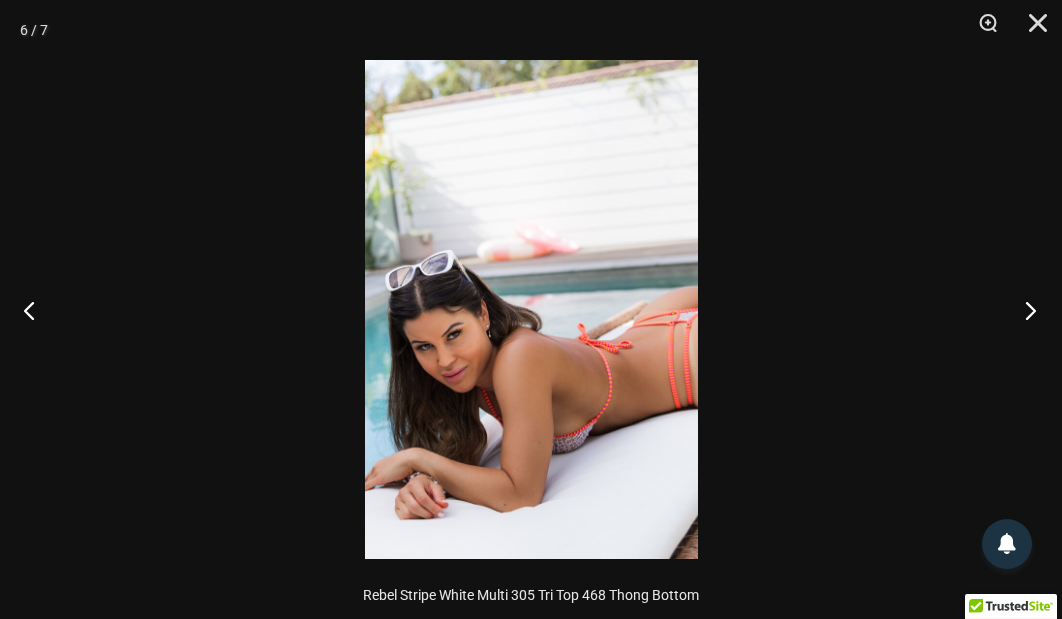 click at bounding box center [1024, 310] 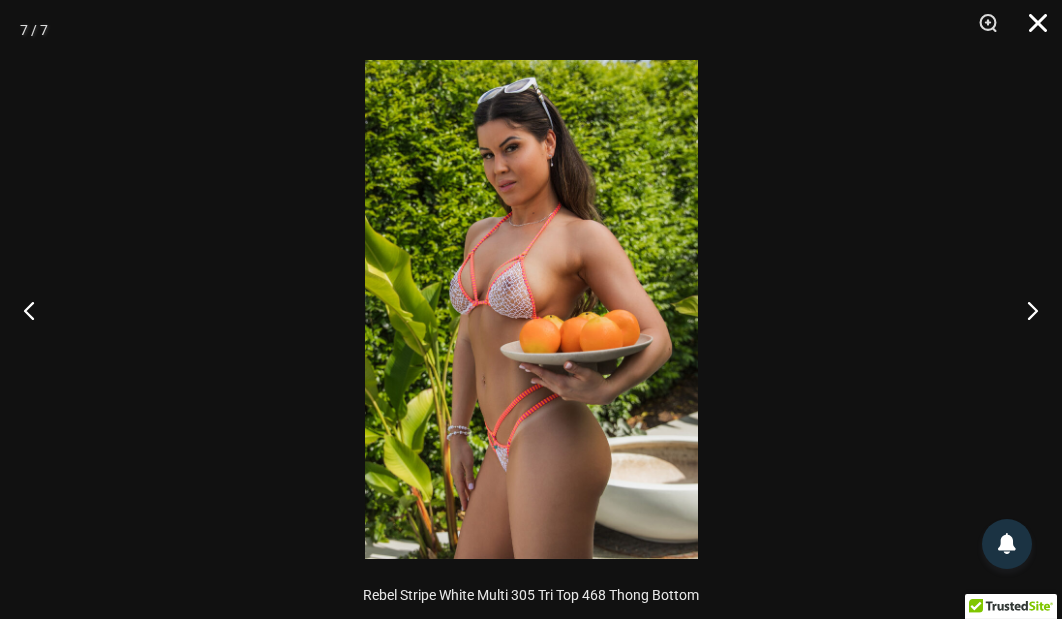 click at bounding box center (1031, 30) 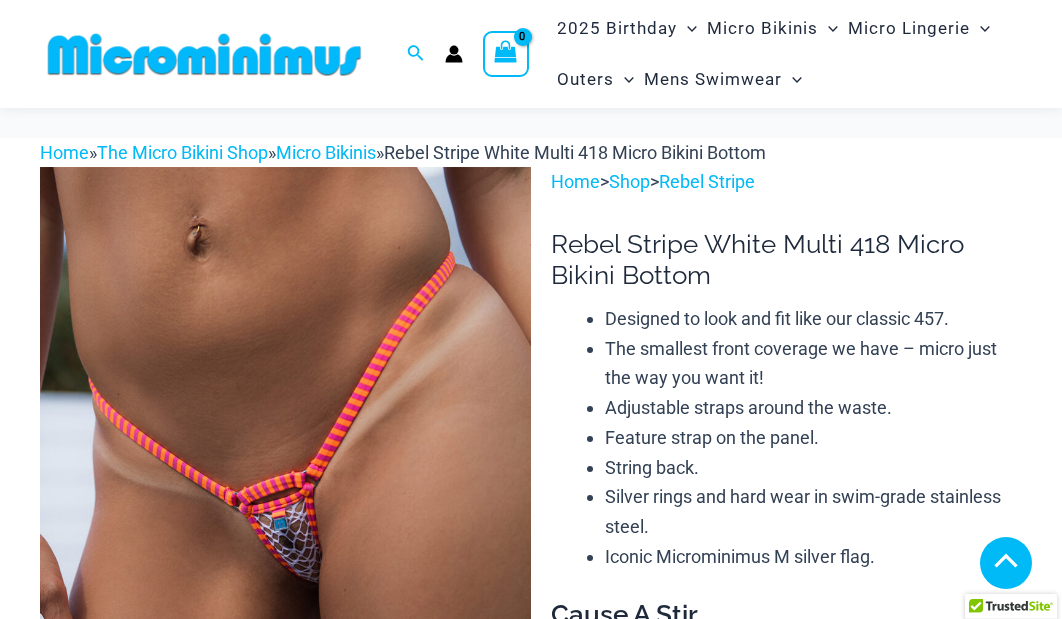 click 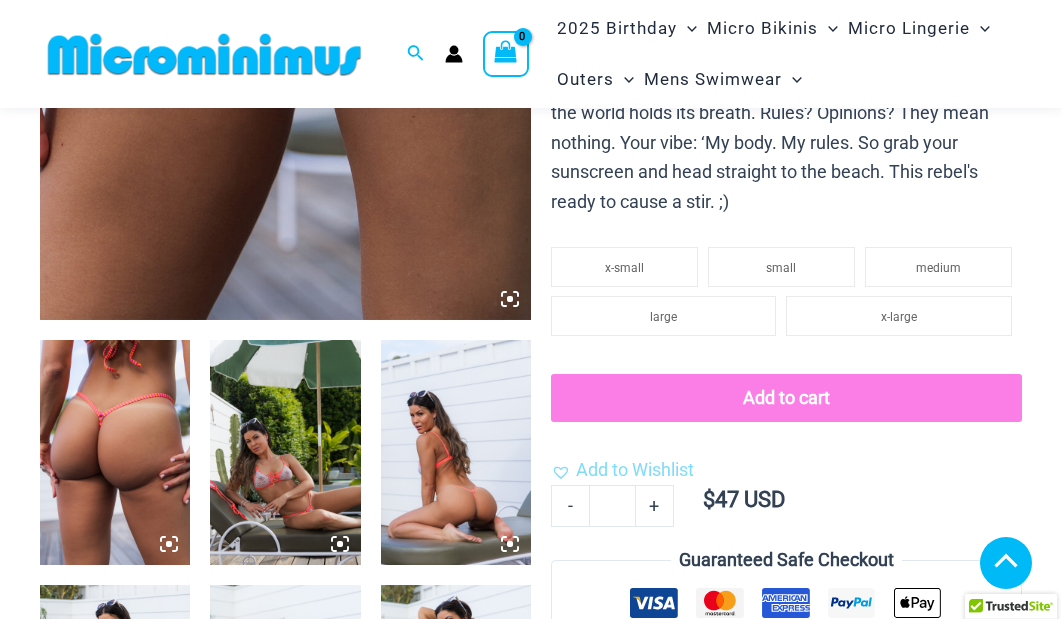 scroll, scrollTop: 584, scrollLeft: 0, axis: vertical 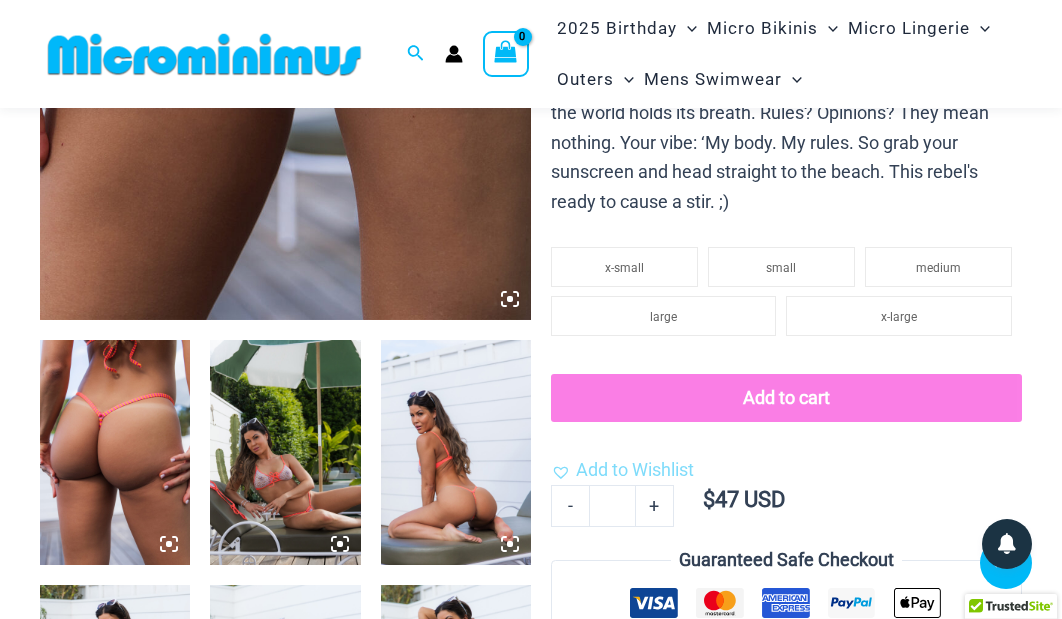 click at bounding box center (285, 452) 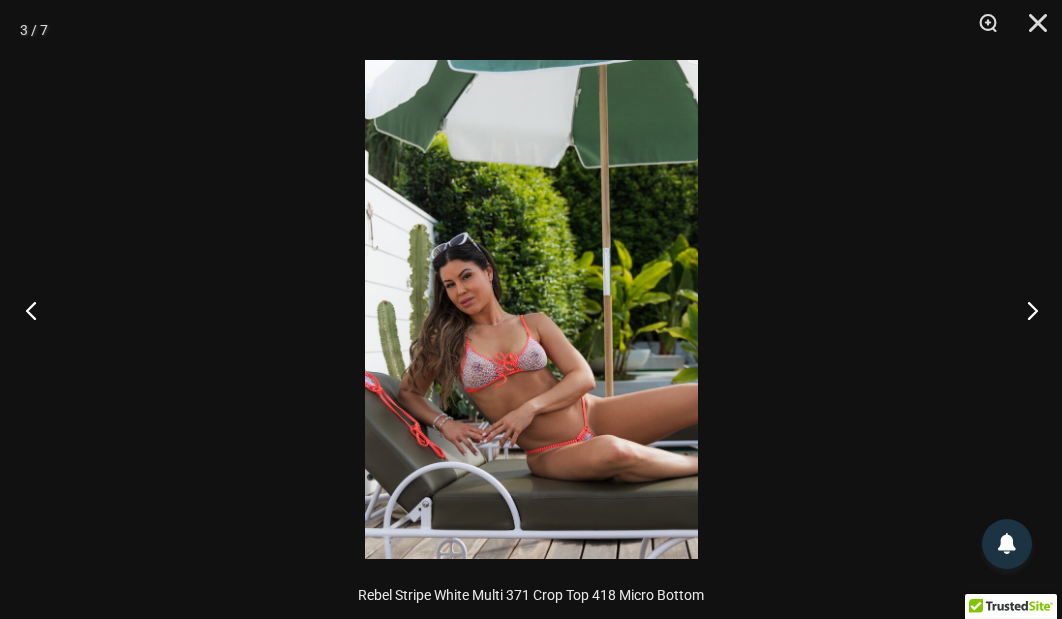 click at bounding box center [37, 310] 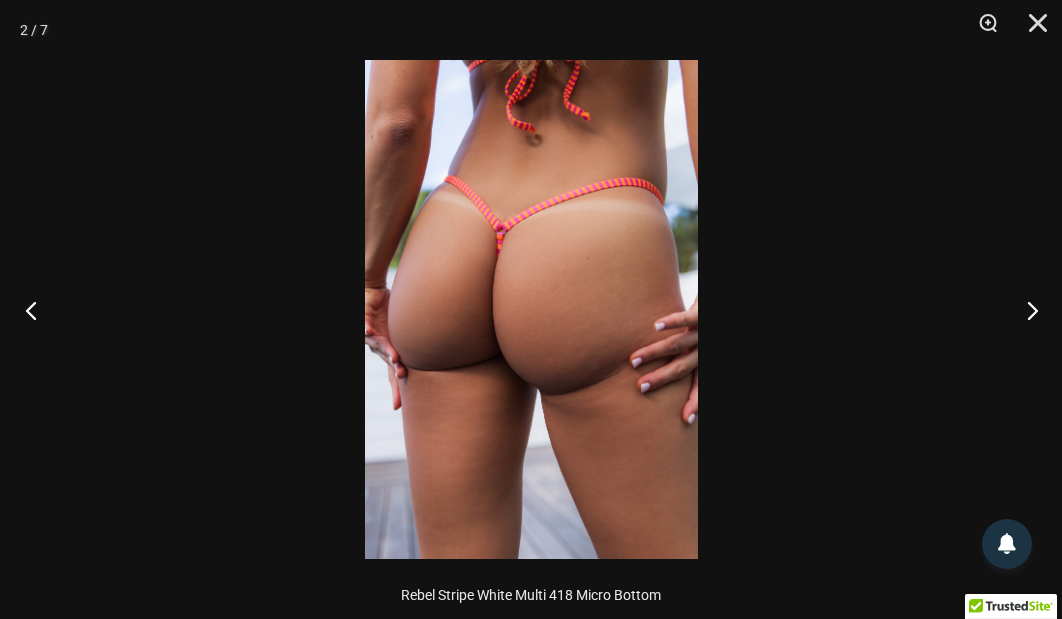 click at bounding box center [37, 310] 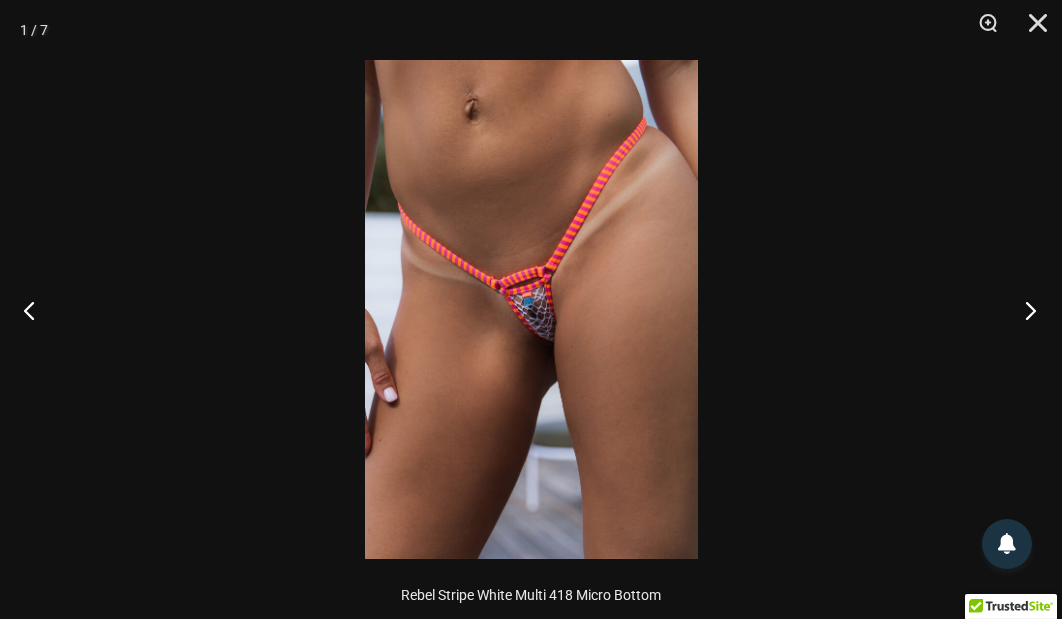 click at bounding box center [1024, 310] 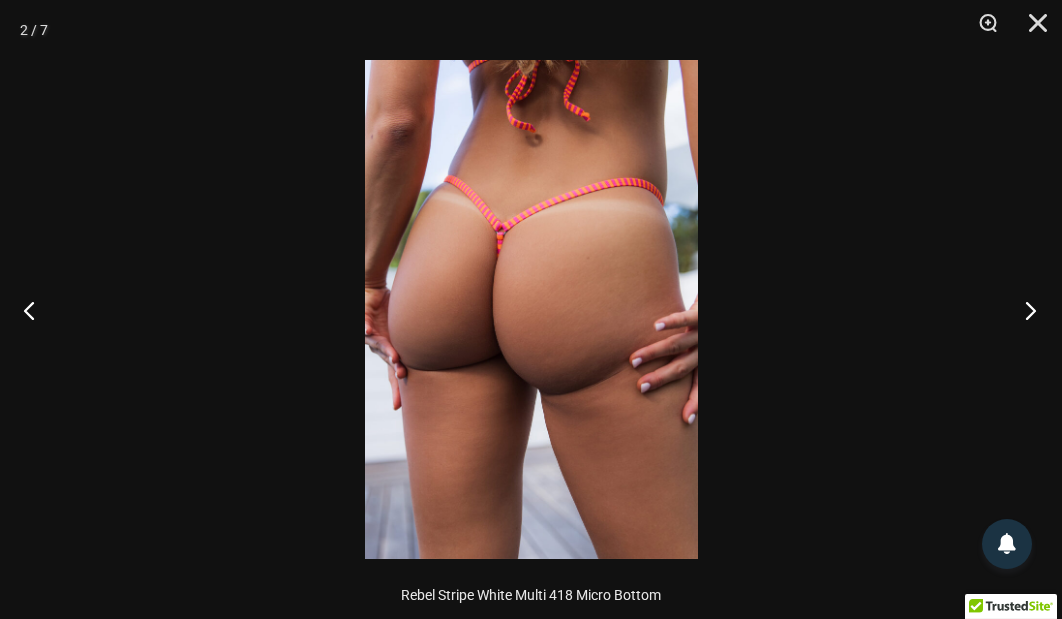 click at bounding box center (1024, 310) 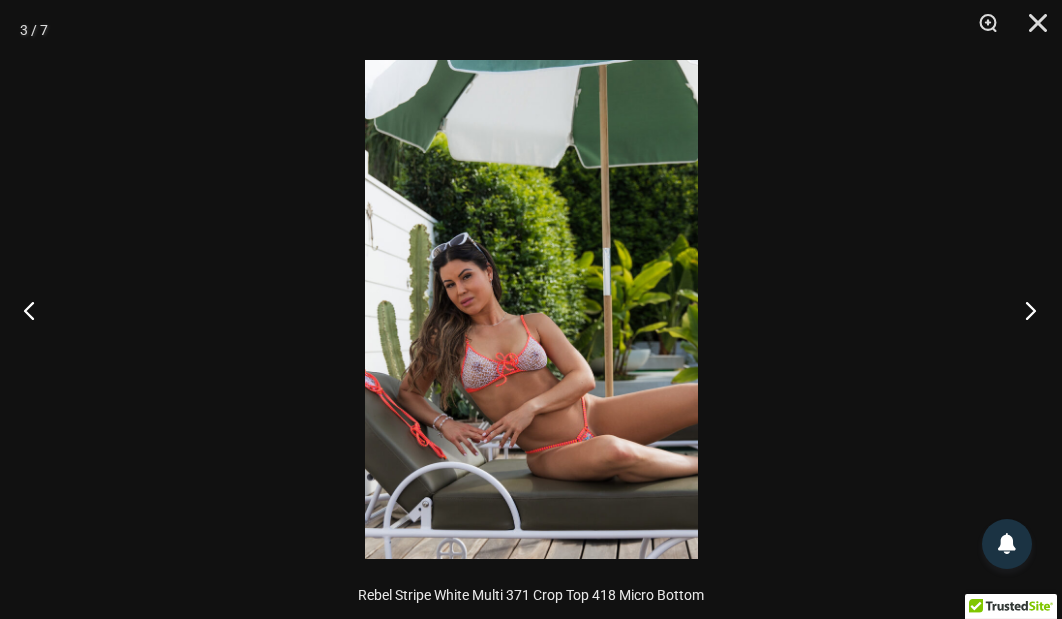 click at bounding box center (1024, 310) 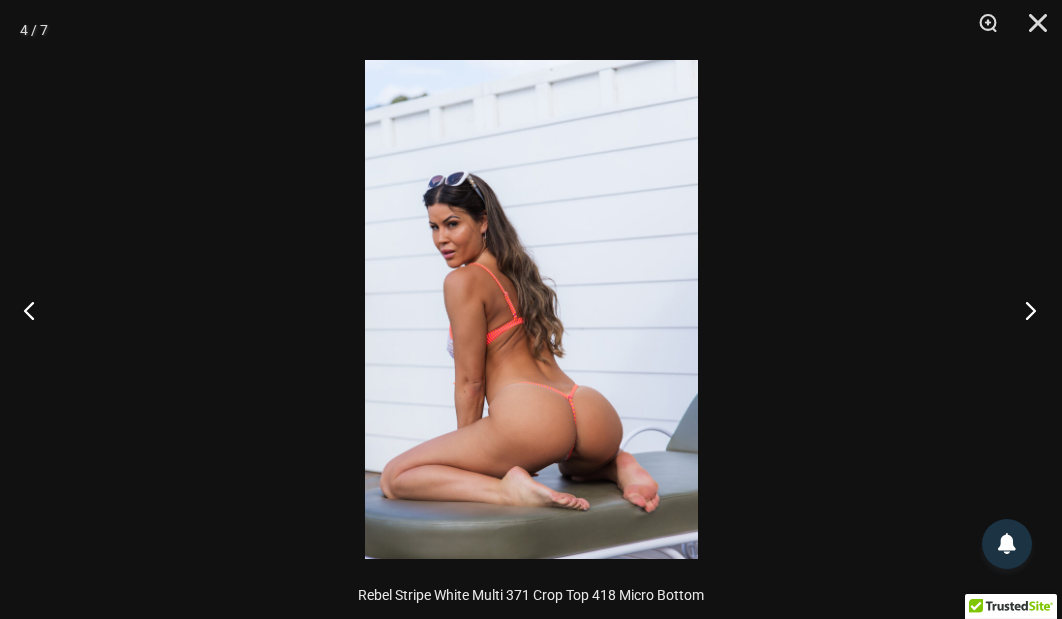 click at bounding box center (1024, 310) 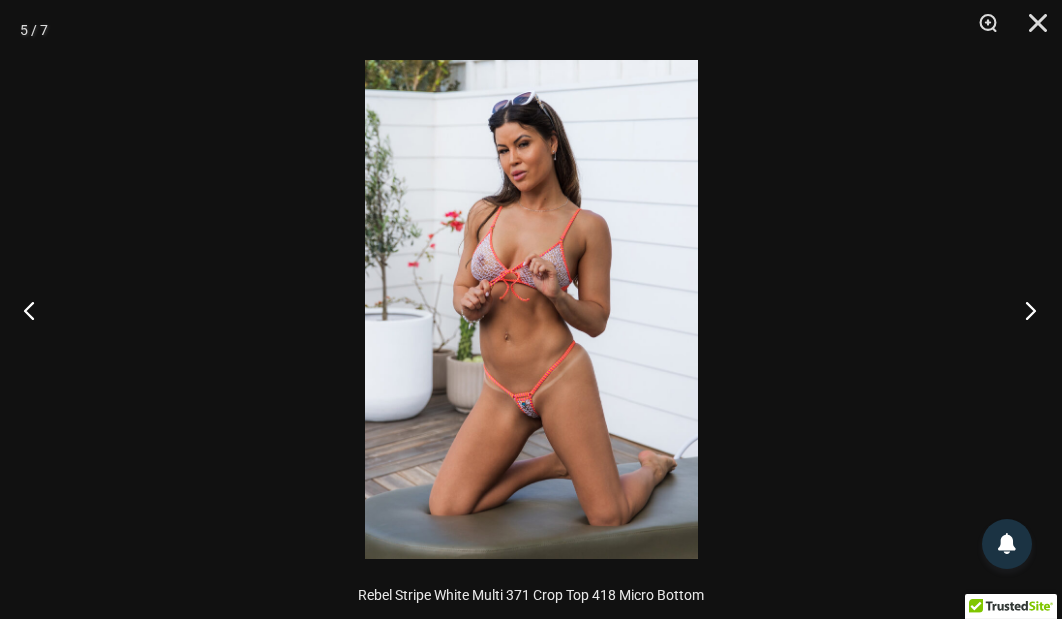 click at bounding box center [1024, 310] 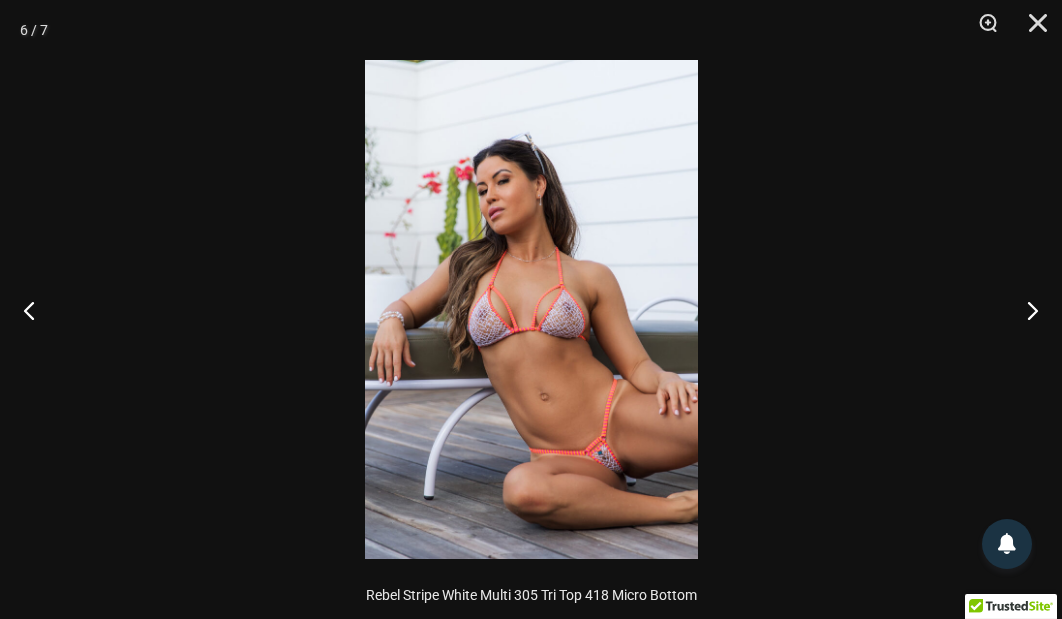 click at bounding box center (531, 309) 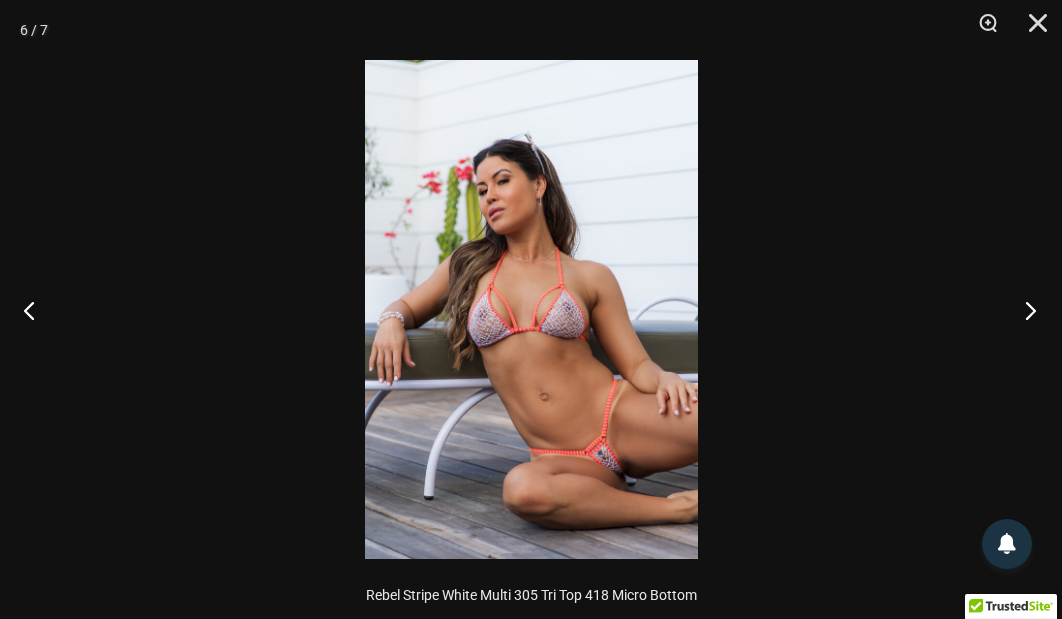click at bounding box center (1024, 310) 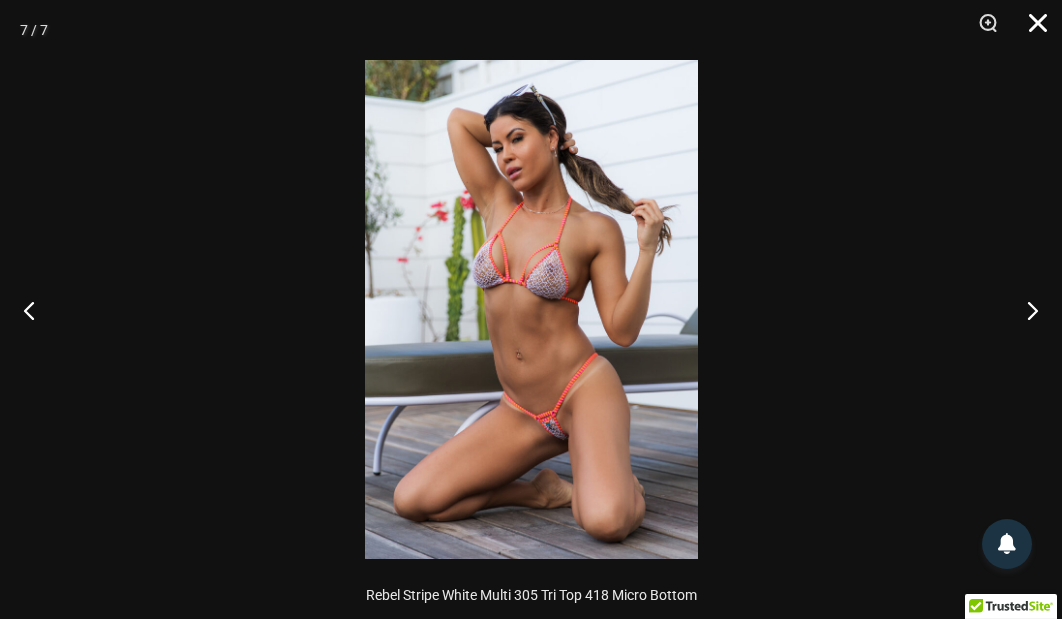 click at bounding box center [1031, 30] 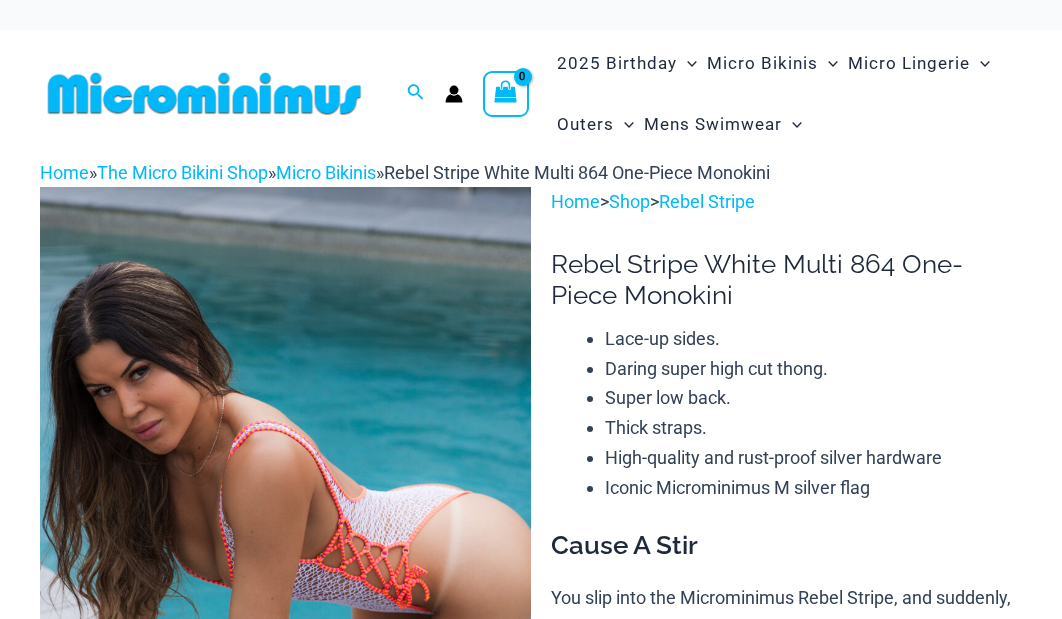 scroll, scrollTop: 793, scrollLeft: 0, axis: vertical 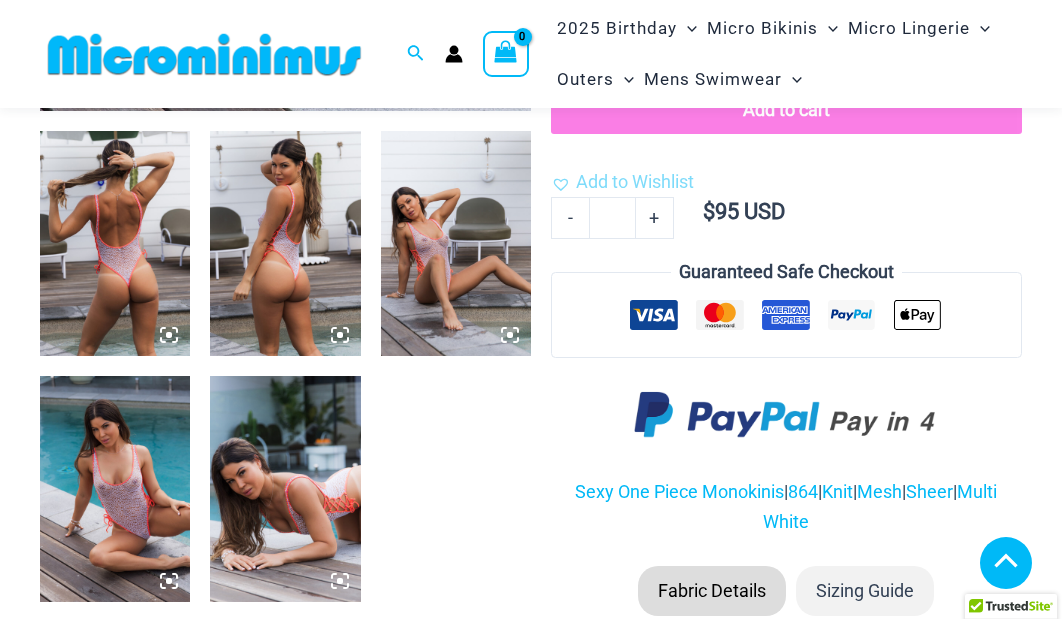 click at bounding box center (115, 488) 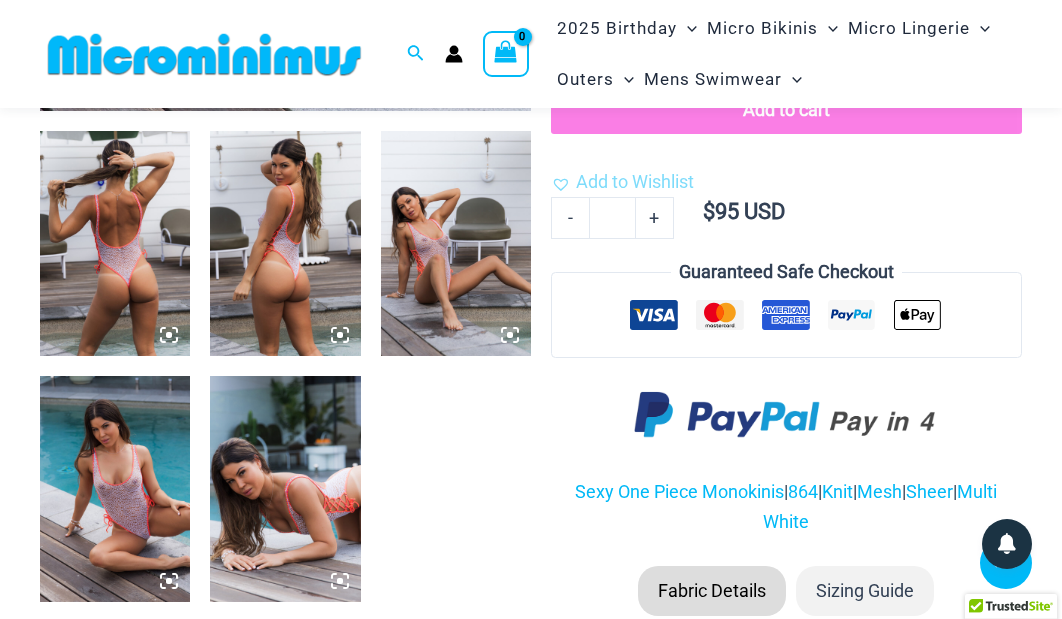 click at bounding box center (115, 488) 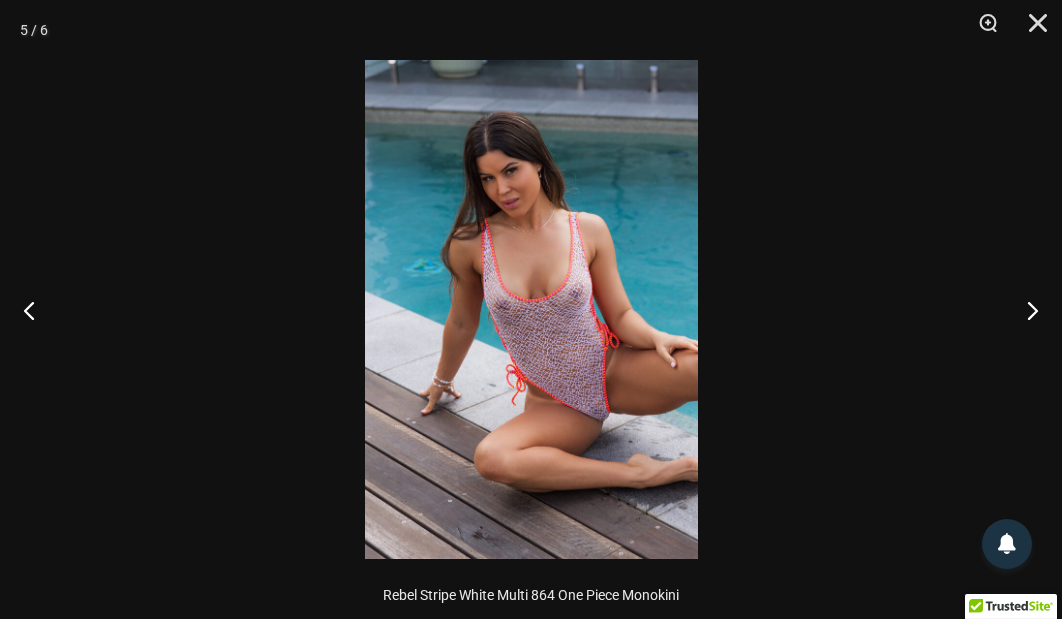 click at bounding box center (531, 309) 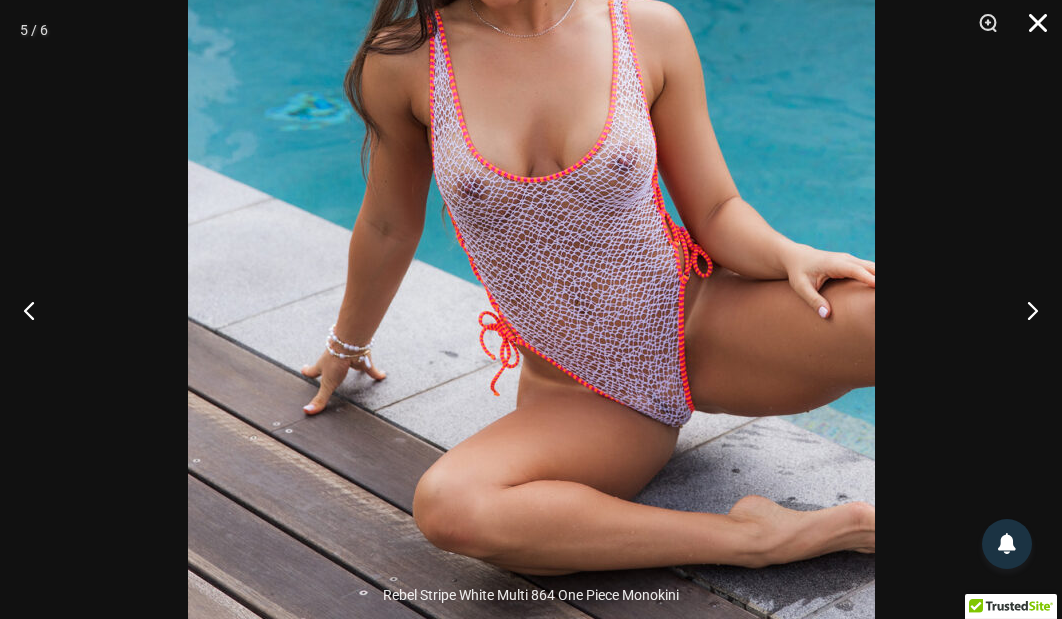 click at bounding box center (1031, 30) 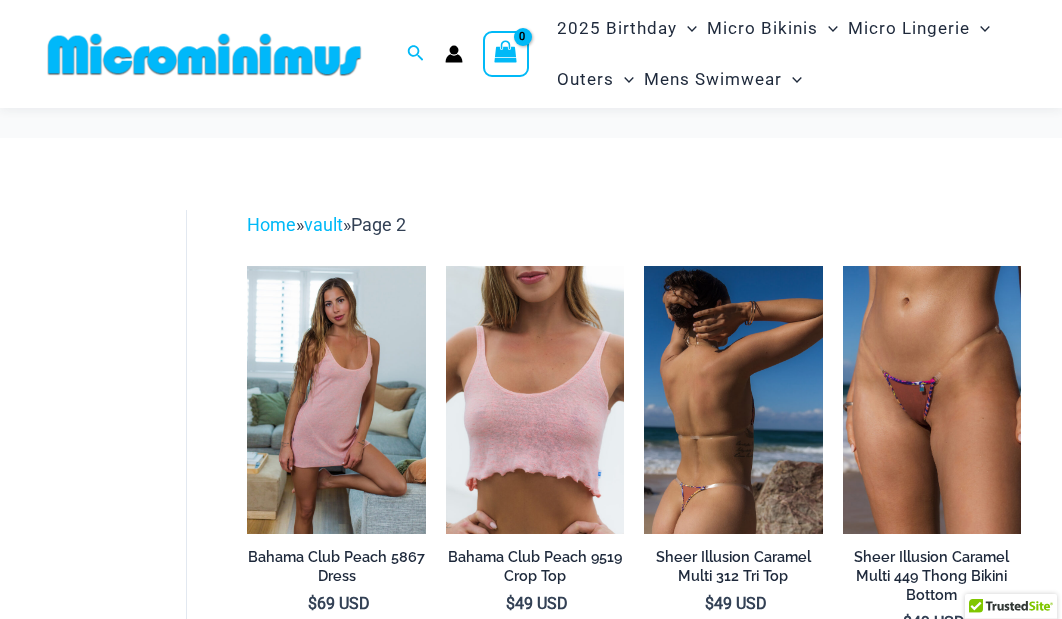 select on "********" 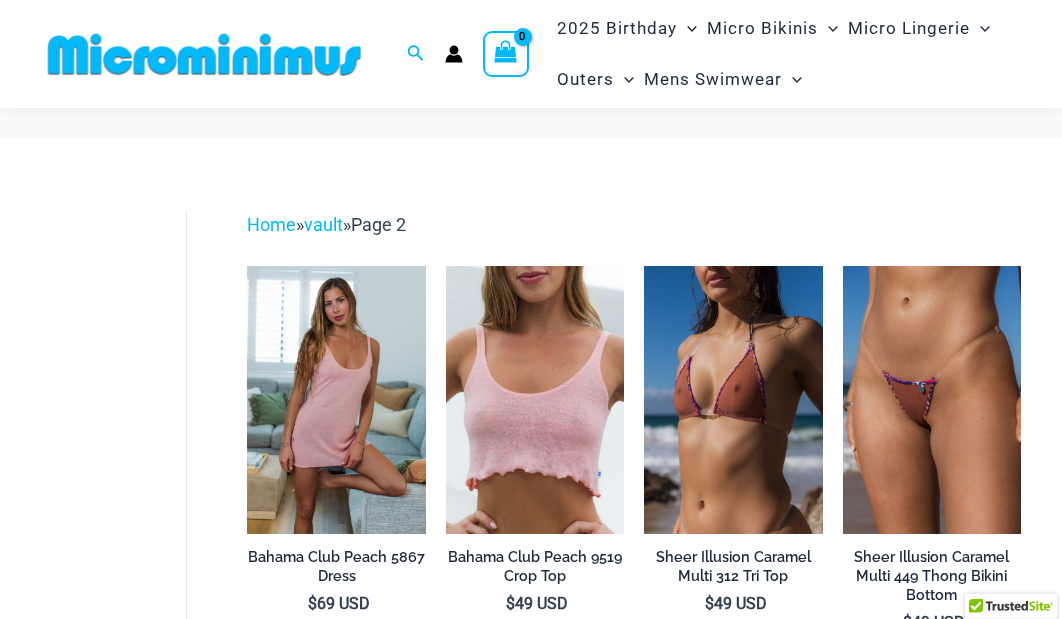scroll, scrollTop: 151, scrollLeft: 0, axis: vertical 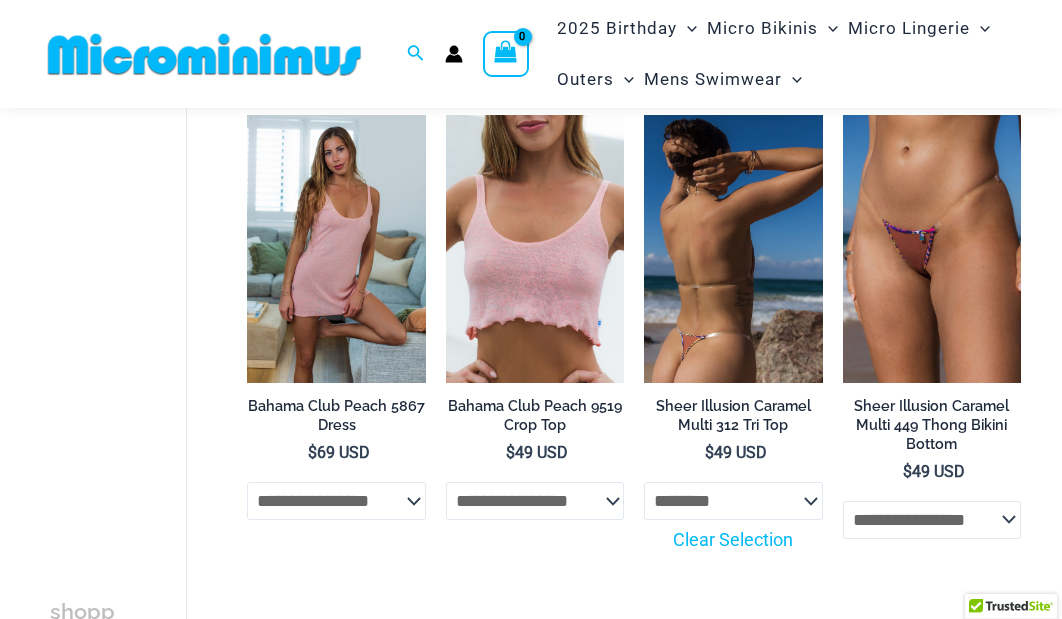 click at bounding box center [733, 249] 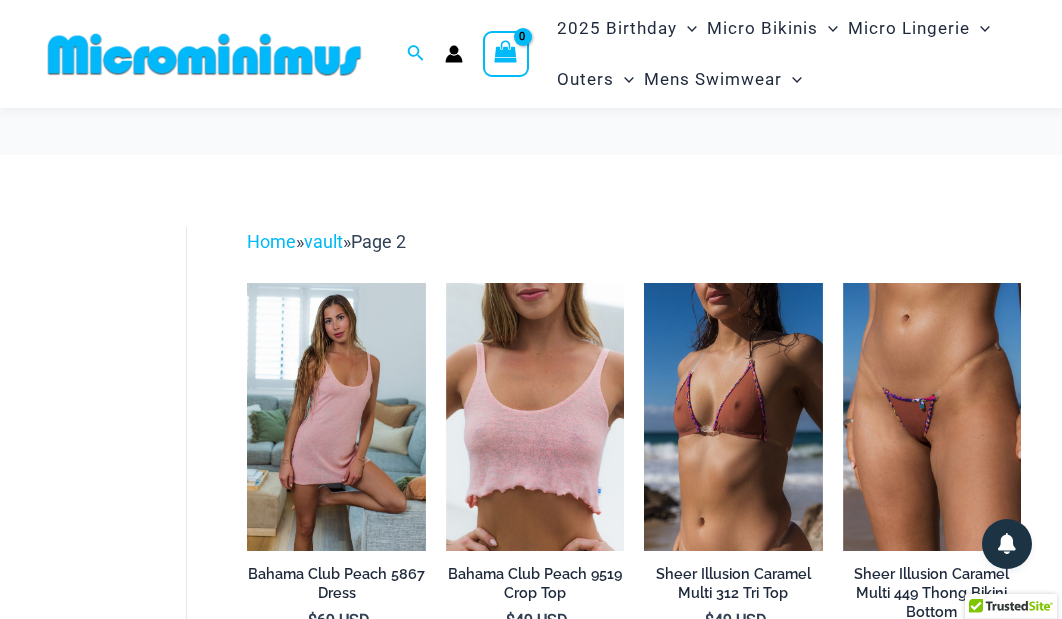 scroll, scrollTop: 55, scrollLeft: 0, axis: vertical 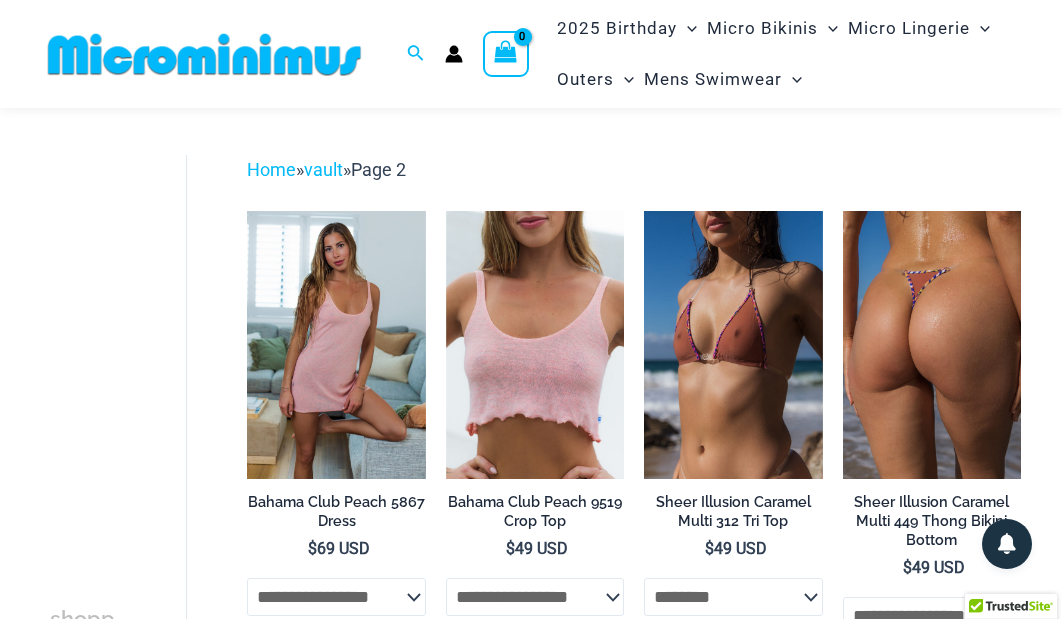 click at bounding box center [932, 345] 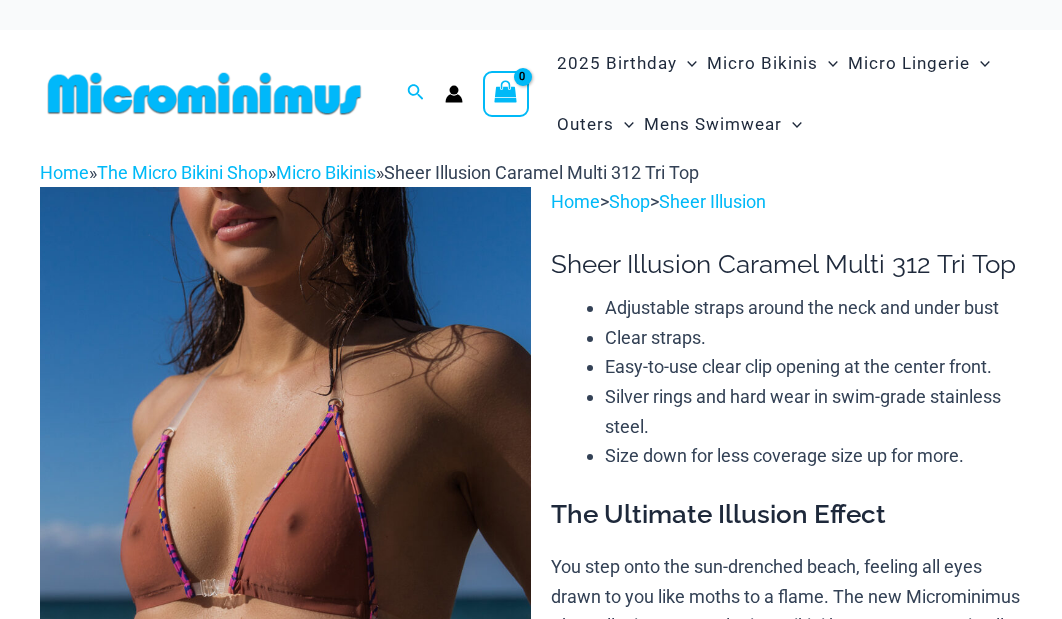 scroll, scrollTop: 0, scrollLeft: 0, axis: both 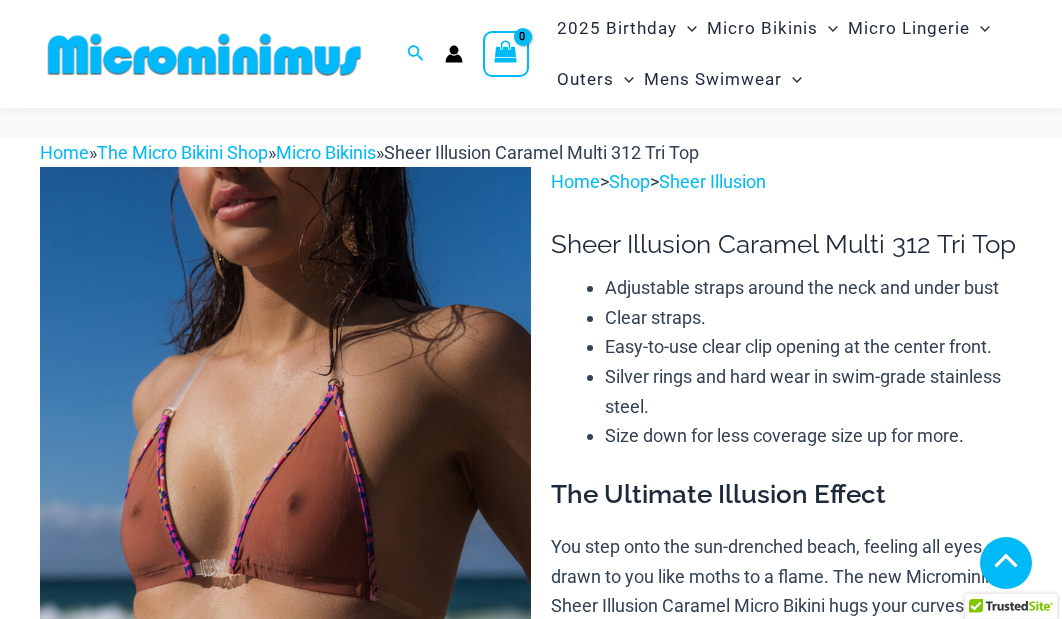 click at bounding box center (285, 1281) 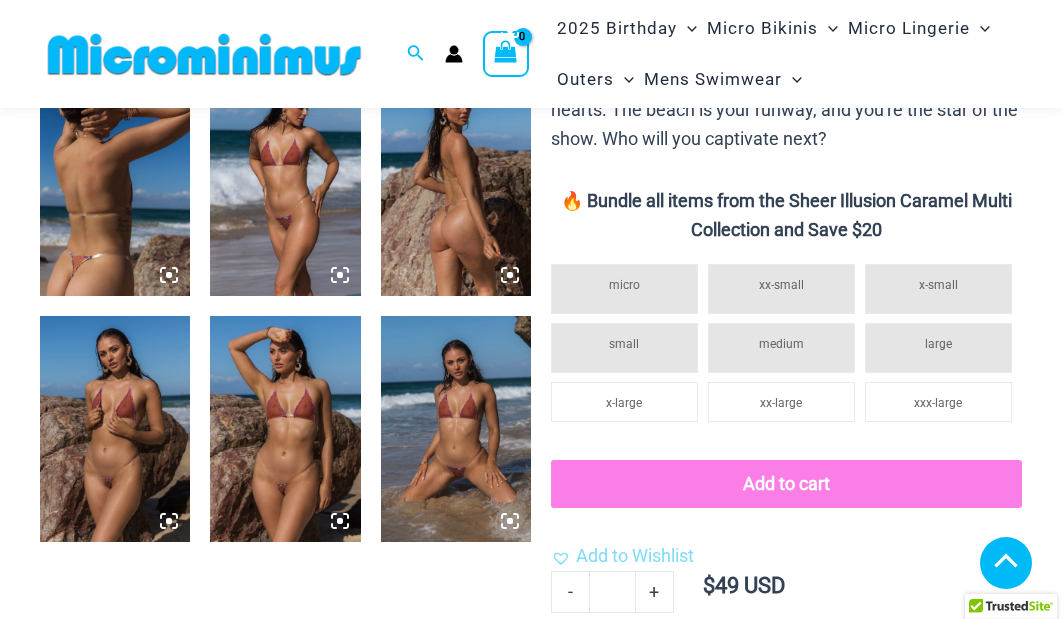 click at bounding box center (115, 428) 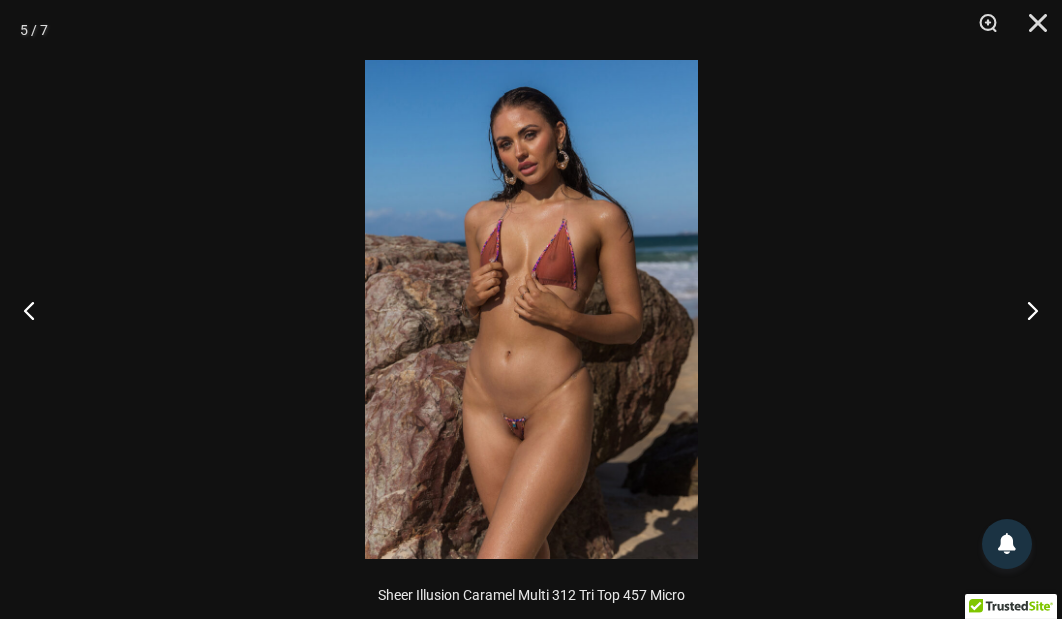 click at bounding box center [531, 309] 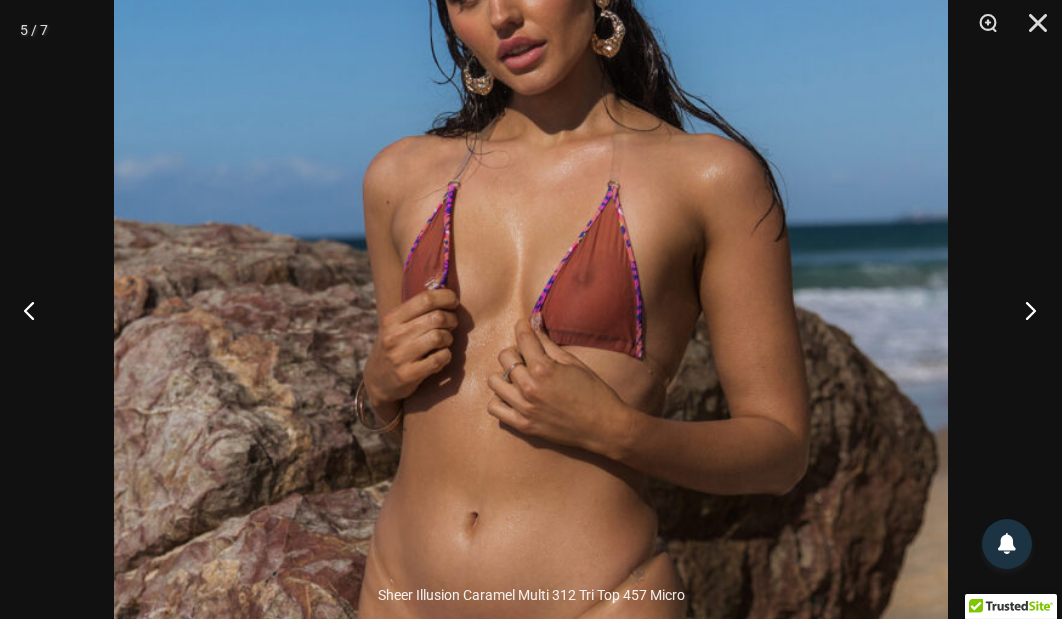 click at bounding box center (1024, 310) 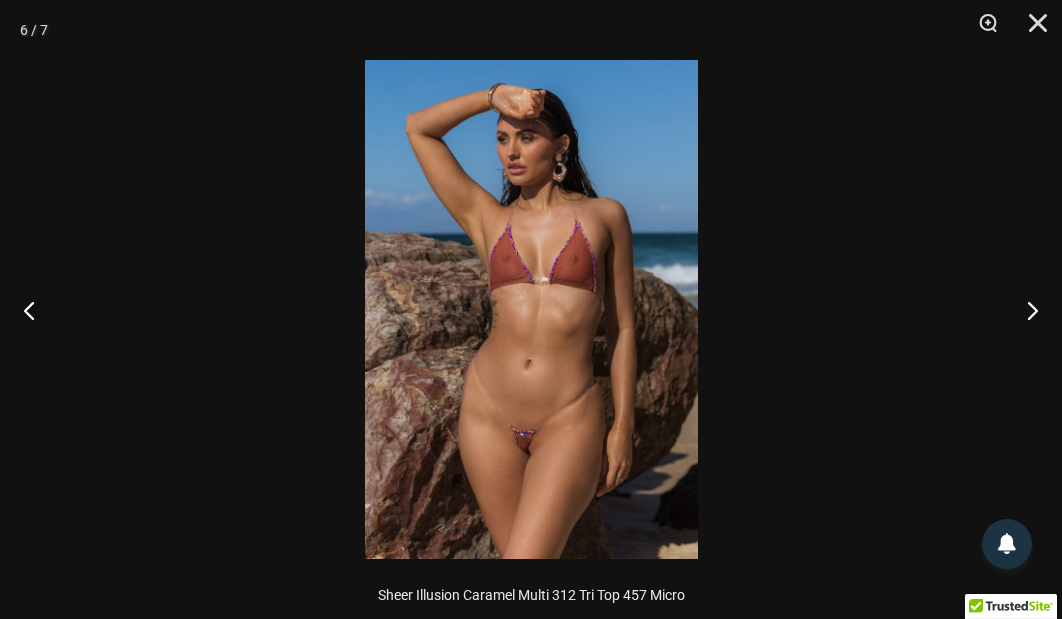 click at bounding box center [531, 309] 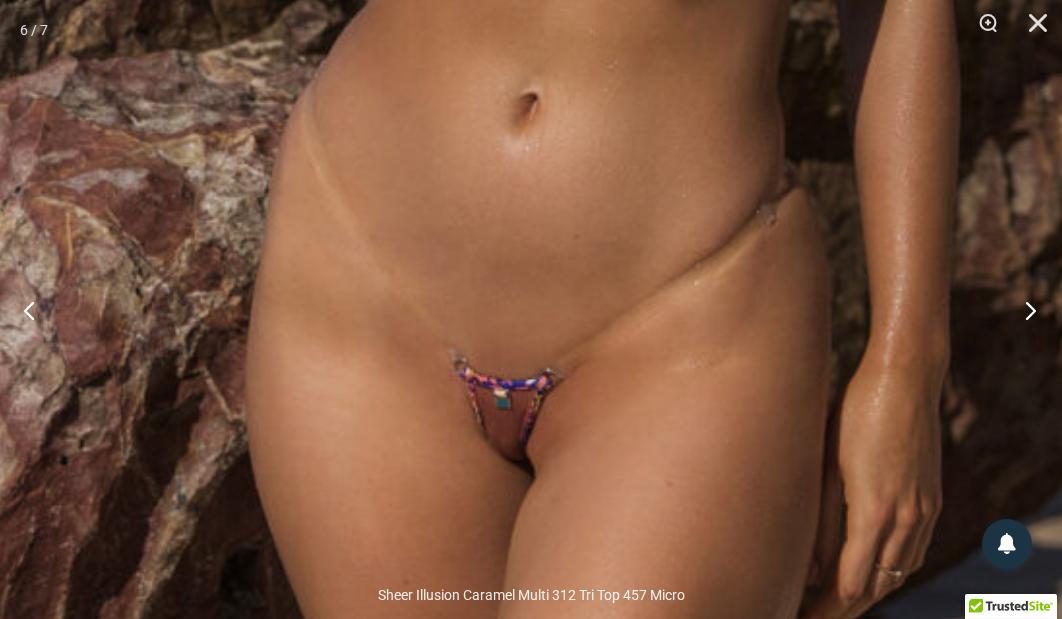 click at bounding box center (1024, 310) 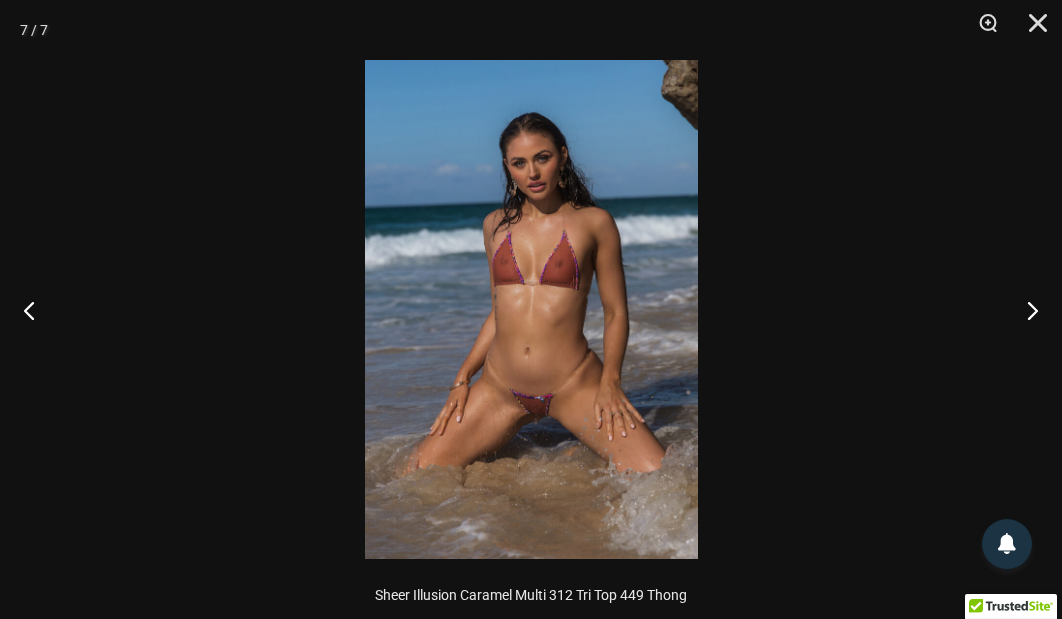click at bounding box center (531, 309) 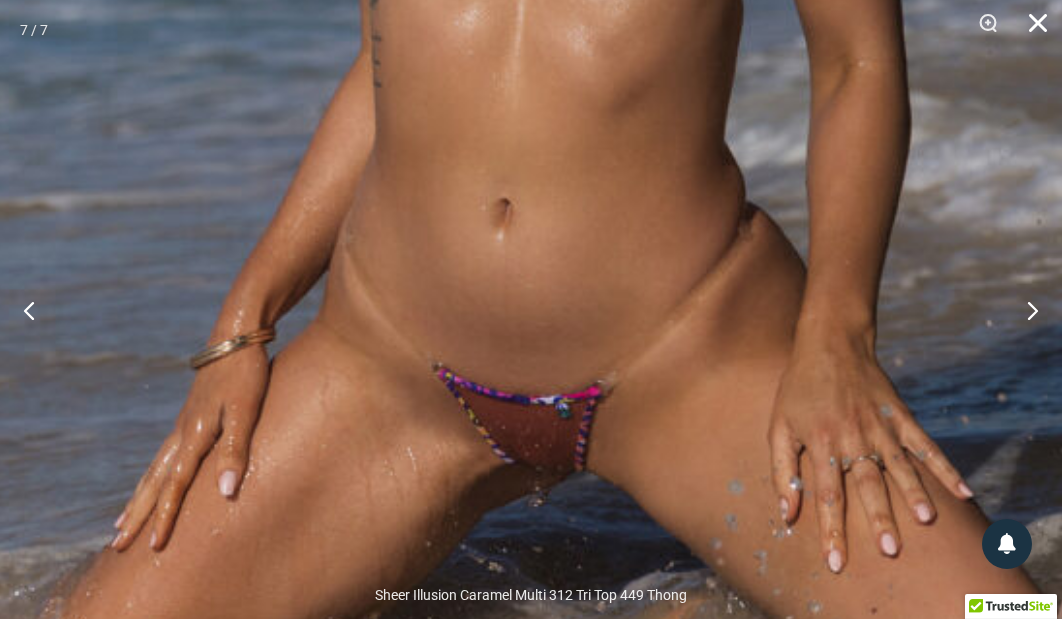 click at bounding box center [1031, 30] 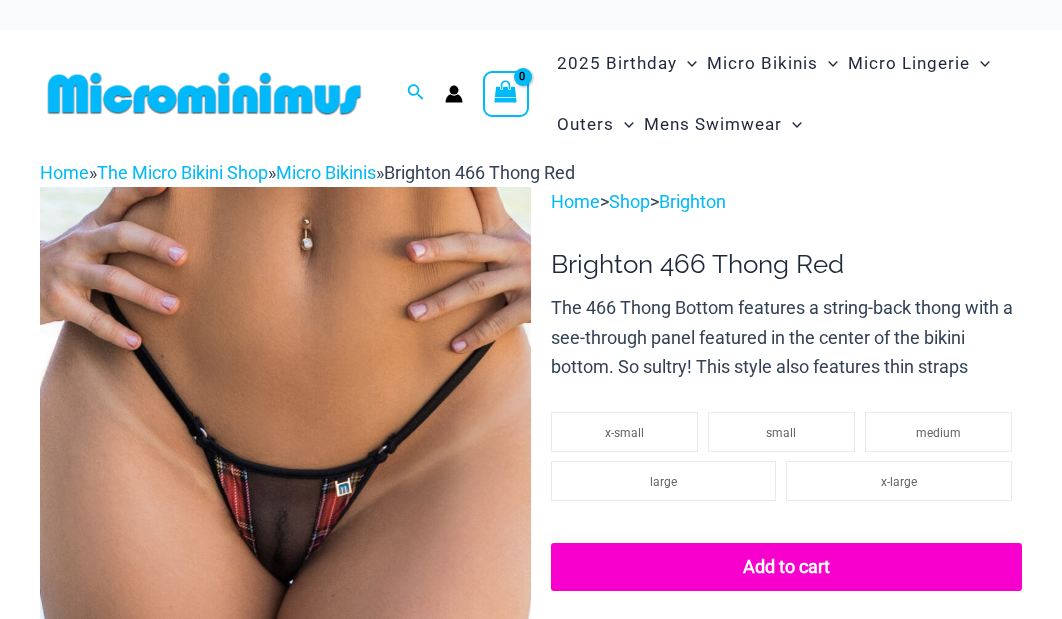 click at bounding box center (285, 550) 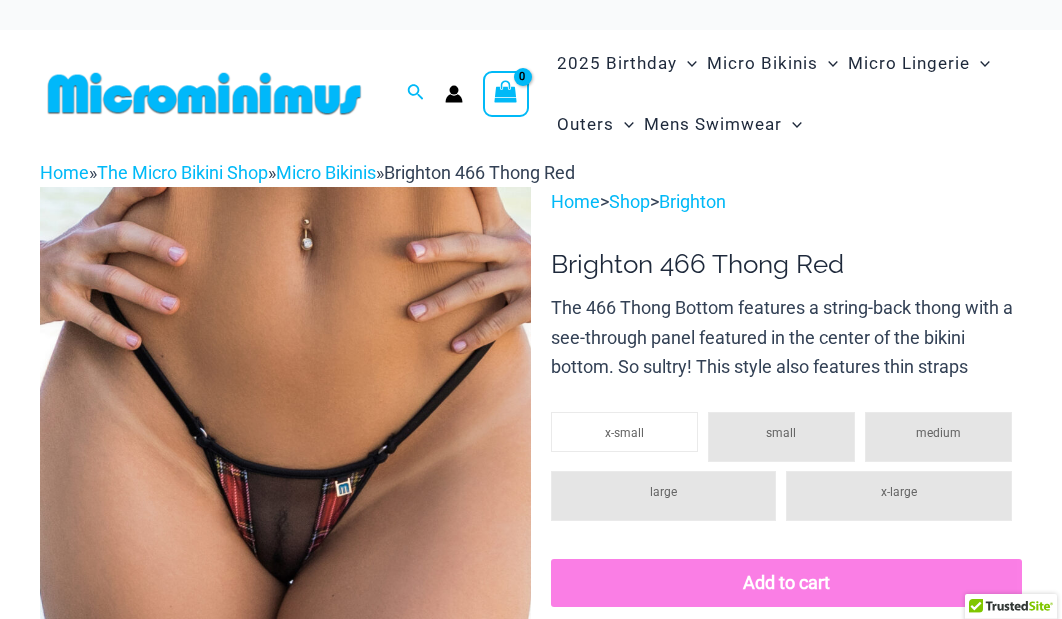 click at bounding box center (285, 550) 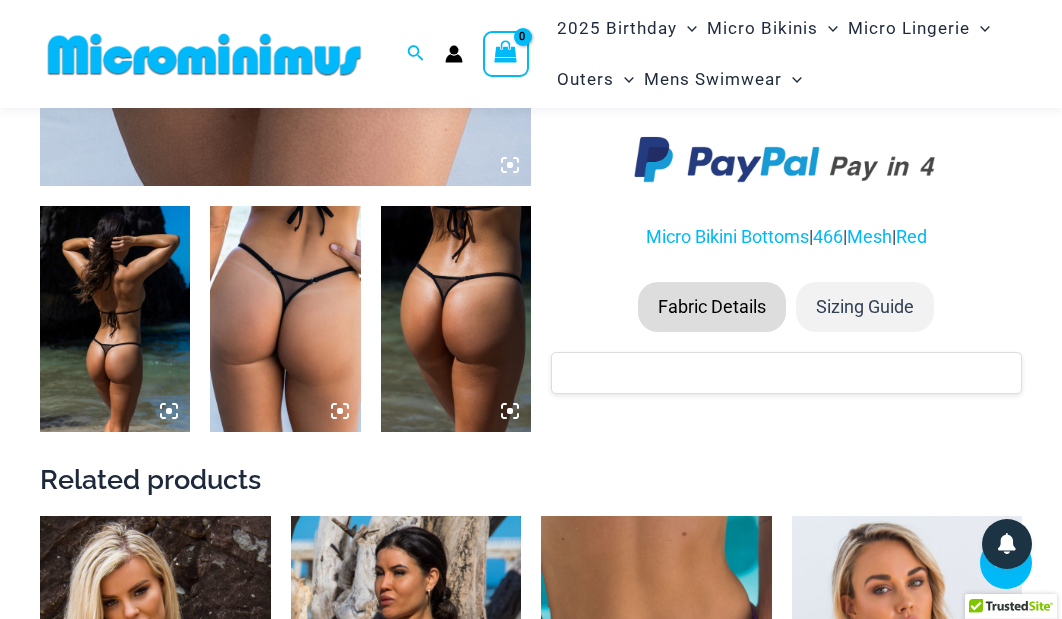 scroll, scrollTop: 701, scrollLeft: 0, axis: vertical 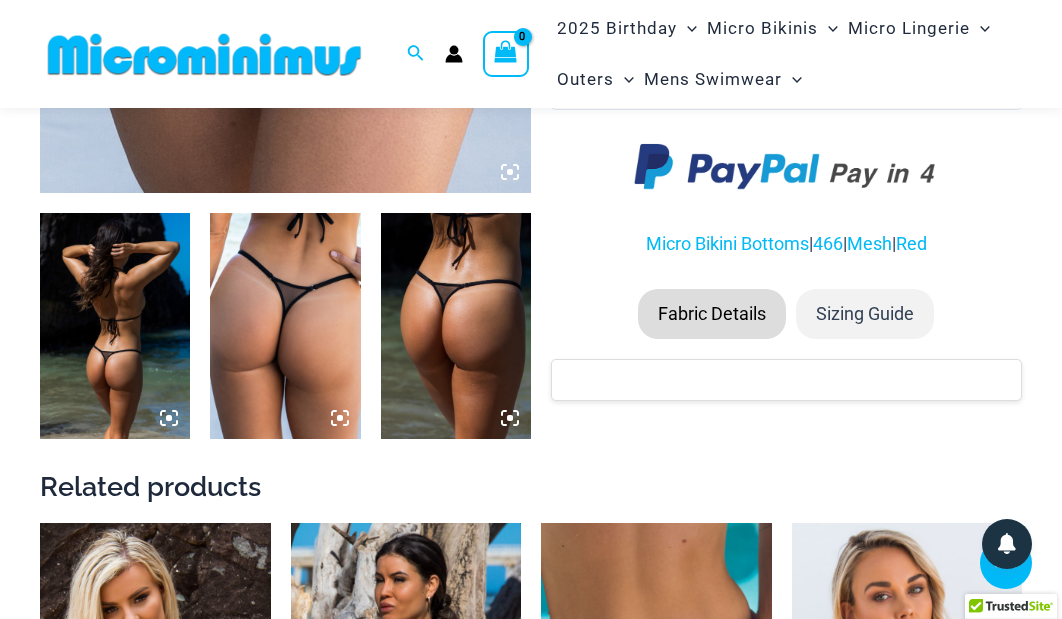 click at bounding box center (115, 325) 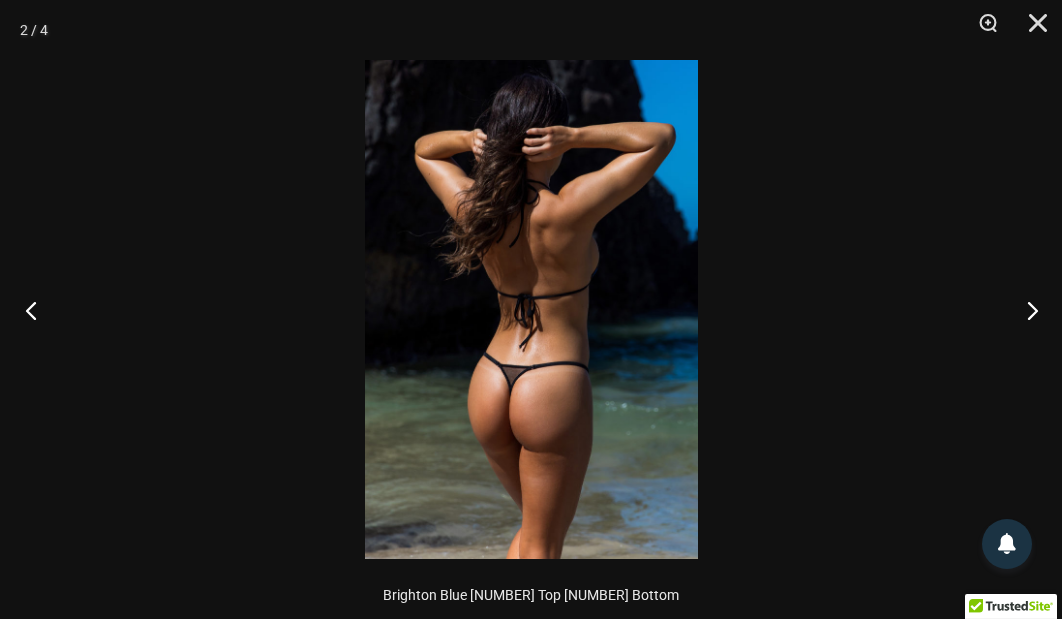 click at bounding box center (37, 310) 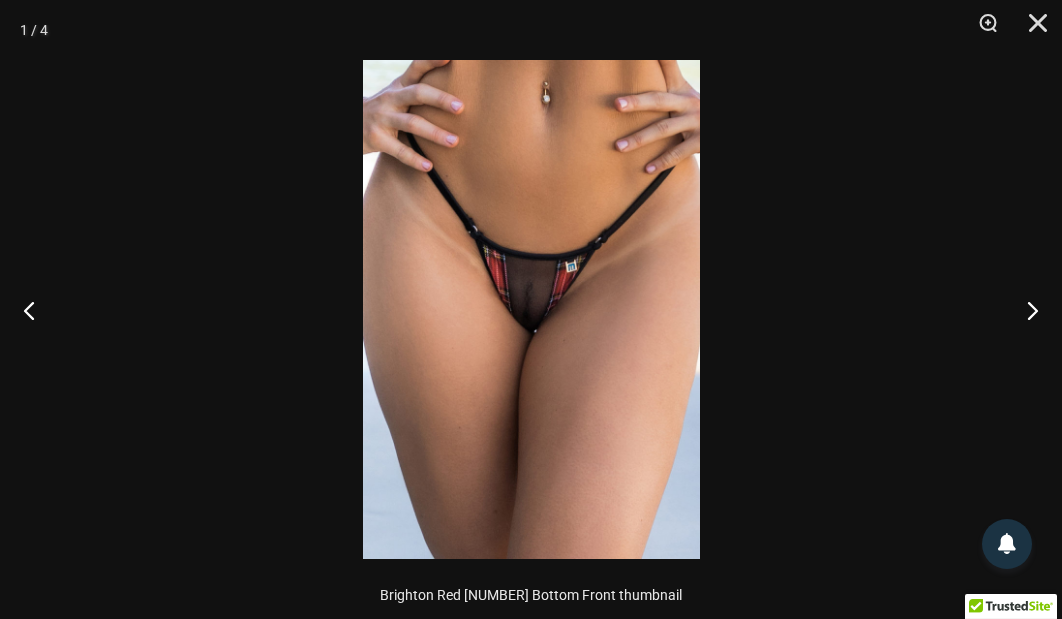 click at bounding box center [531, 309] 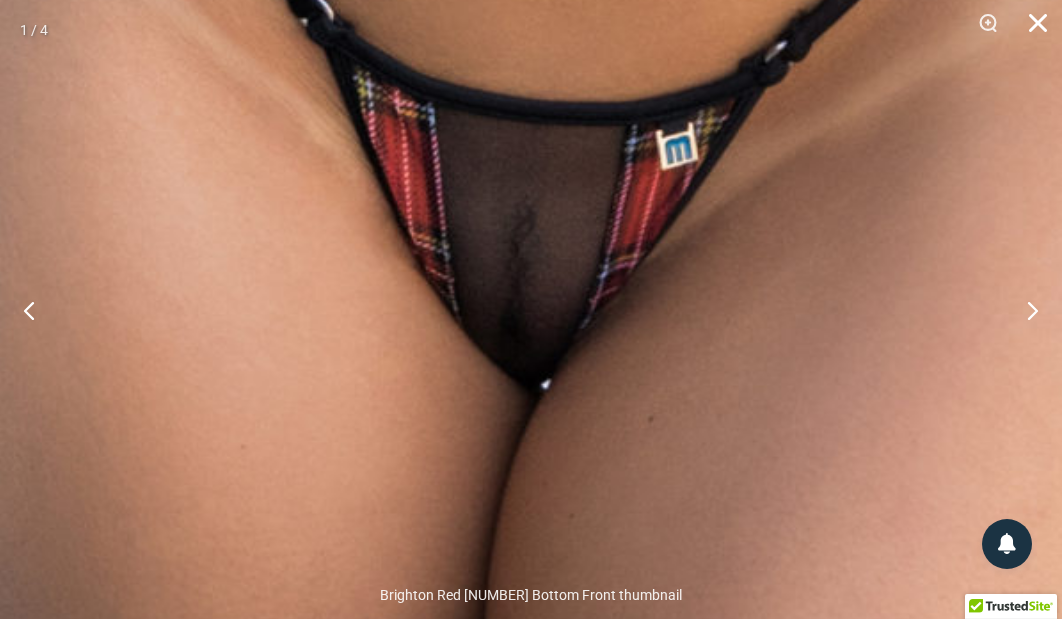 click at bounding box center [1031, 30] 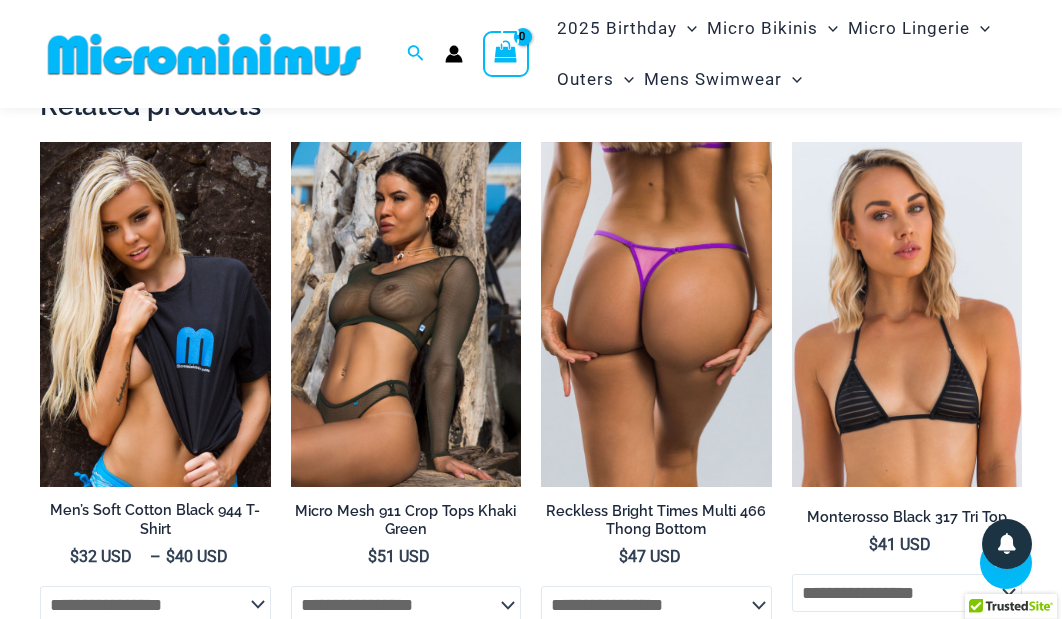 scroll, scrollTop: 1082, scrollLeft: 0, axis: vertical 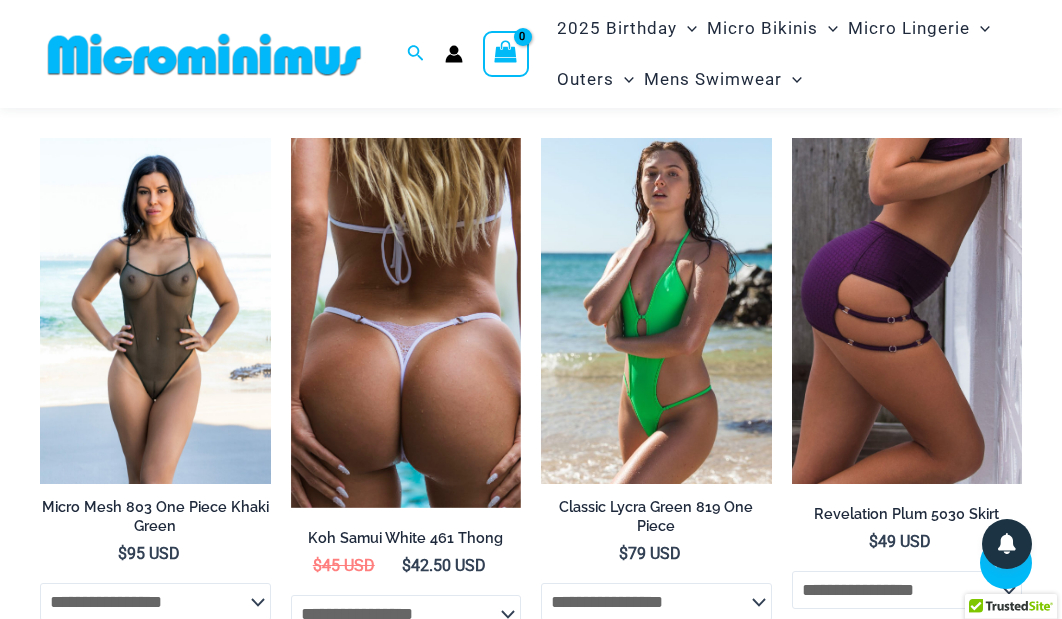 click at bounding box center [155, 311] 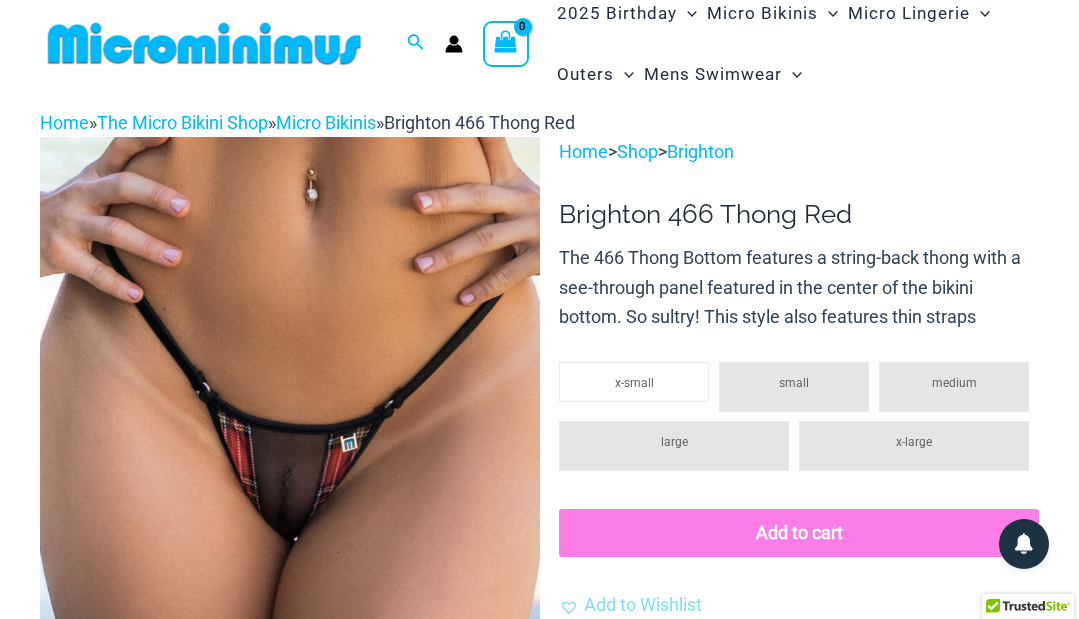 scroll, scrollTop: 0, scrollLeft: 0, axis: both 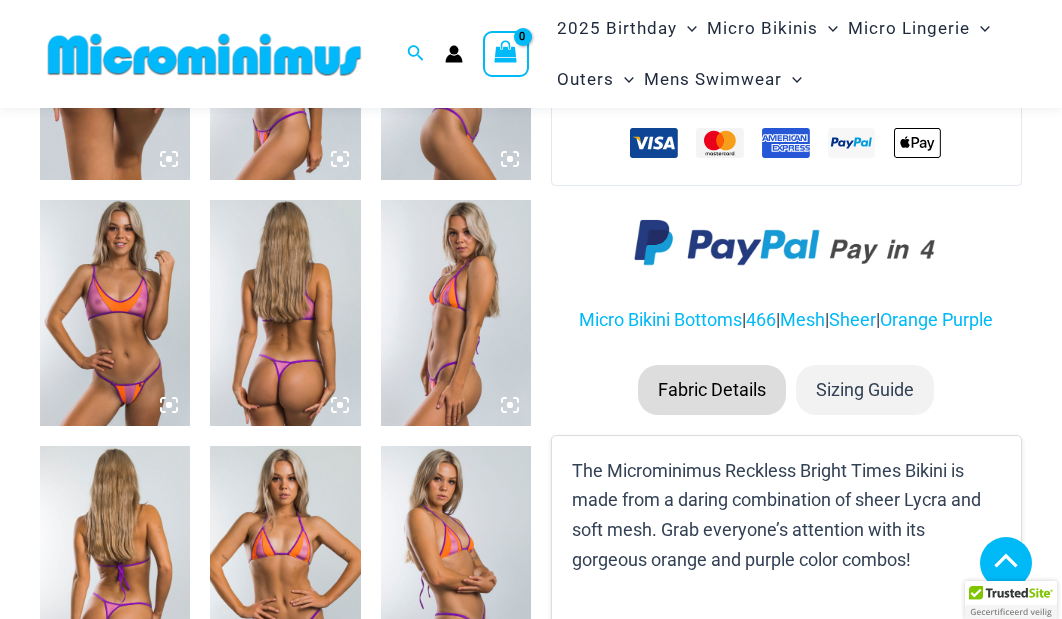 click at bounding box center [115, 312] 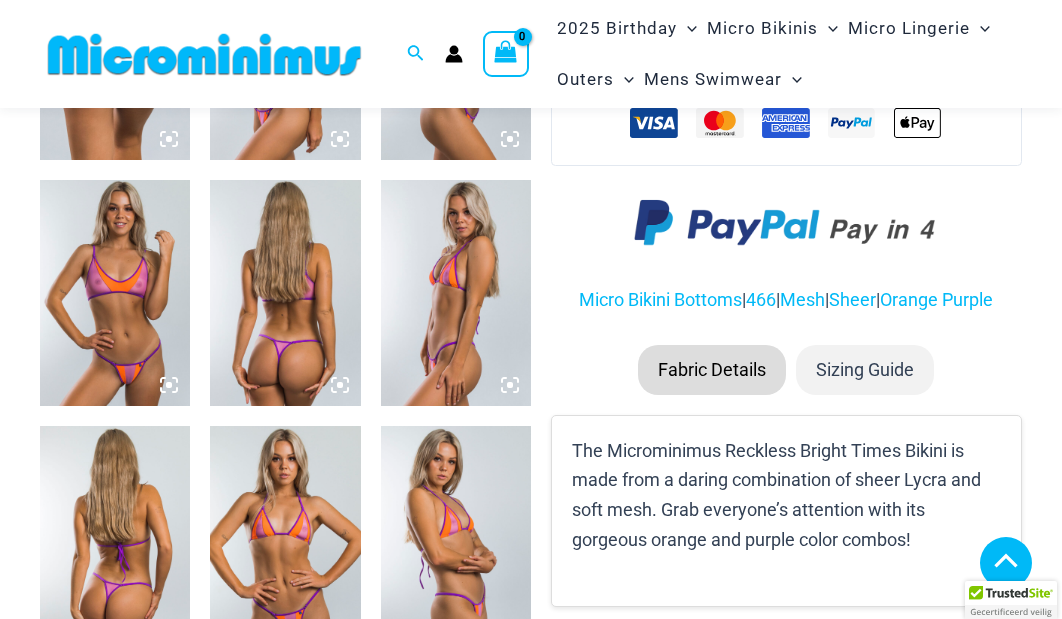 click at bounding box center [115, 292] 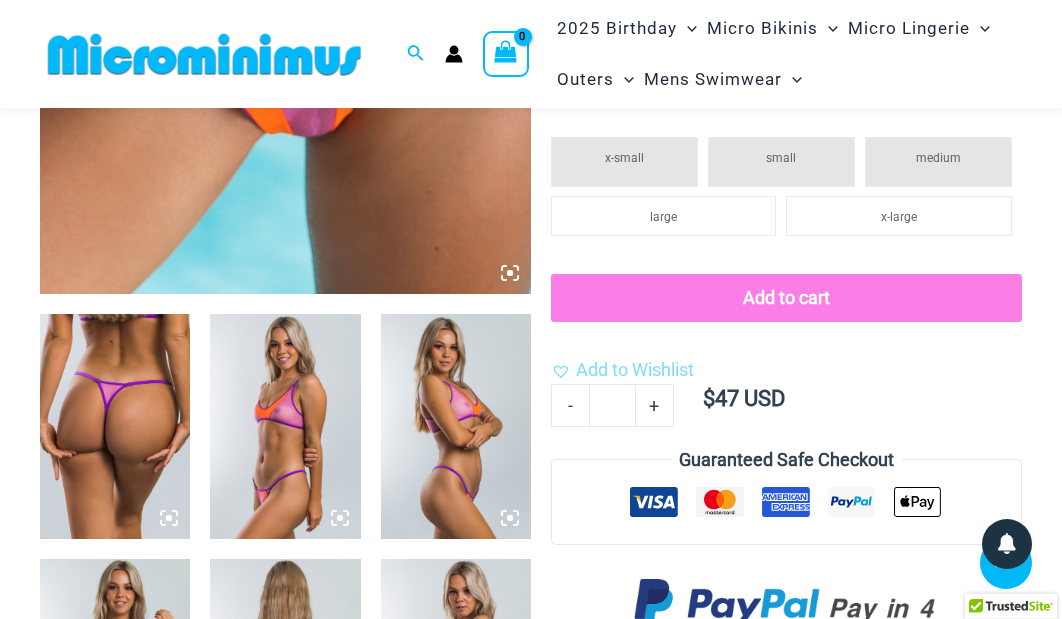 click at bounding box center [115, 426] 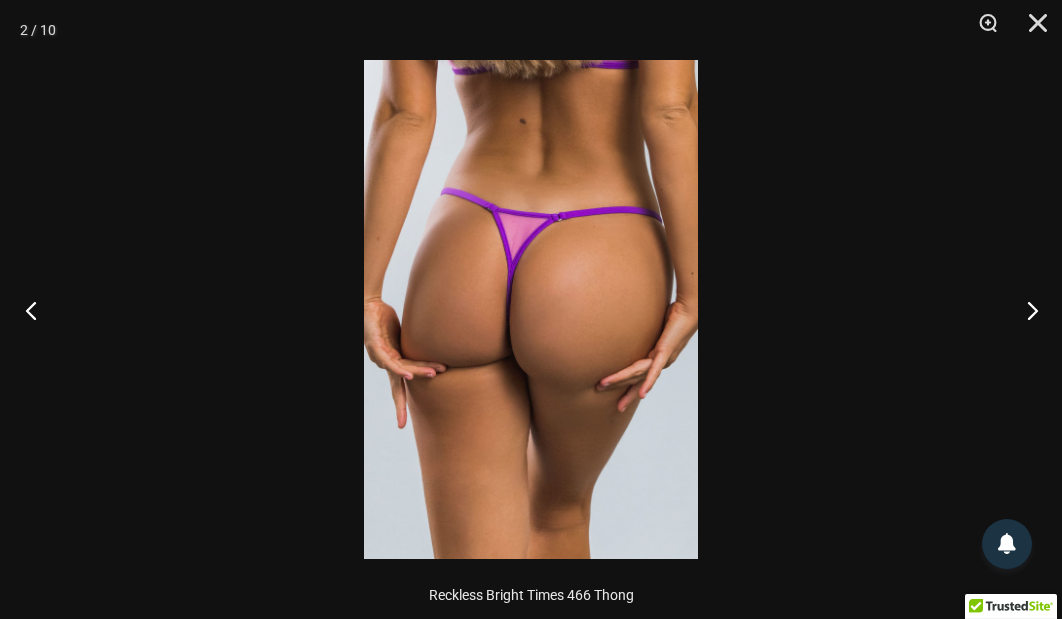 click at bounding box center (37, 310) 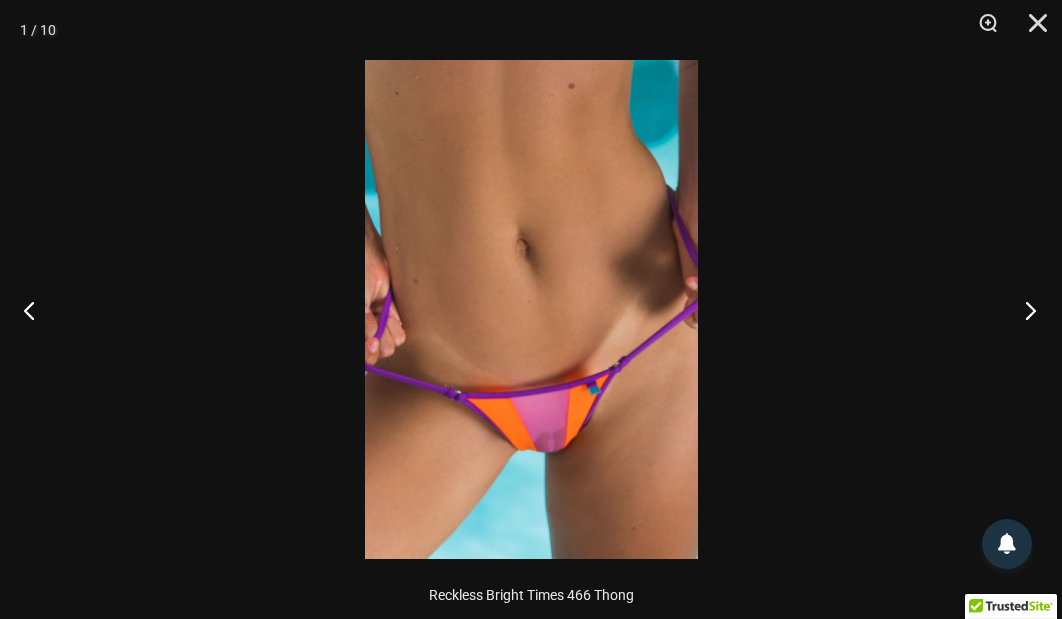 click at bounding box center (1024, 310) 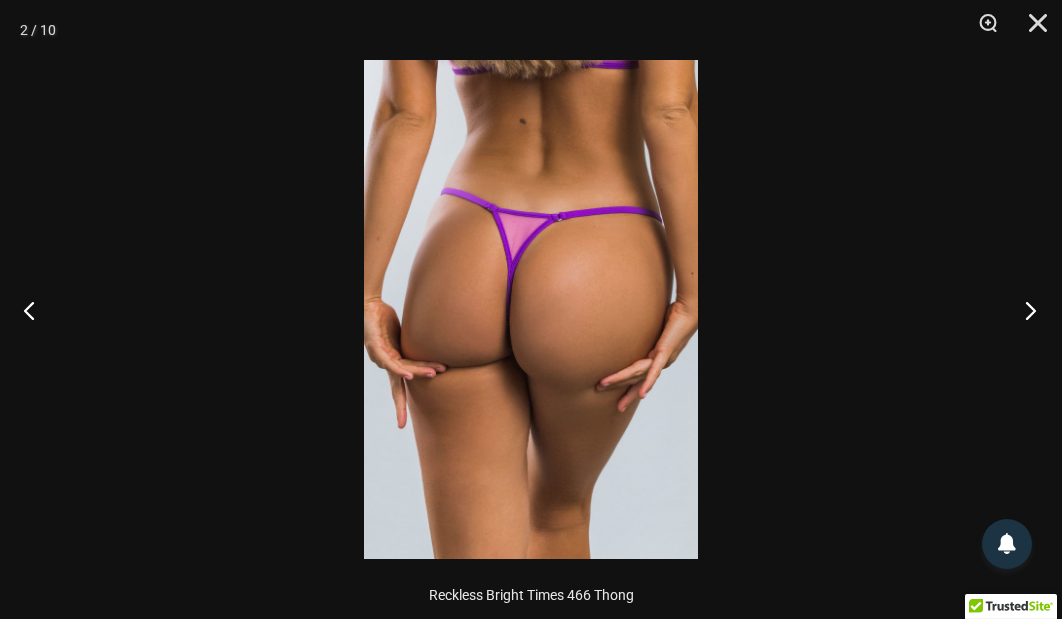 click at bounding box center (1024, 310) 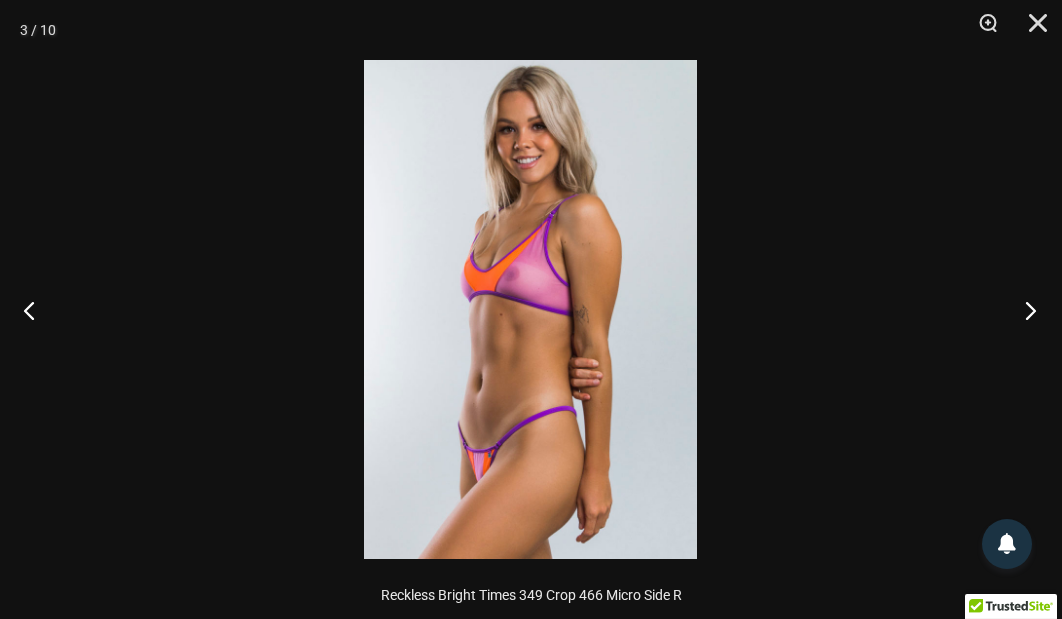 click at bounding box center [1024, 310] 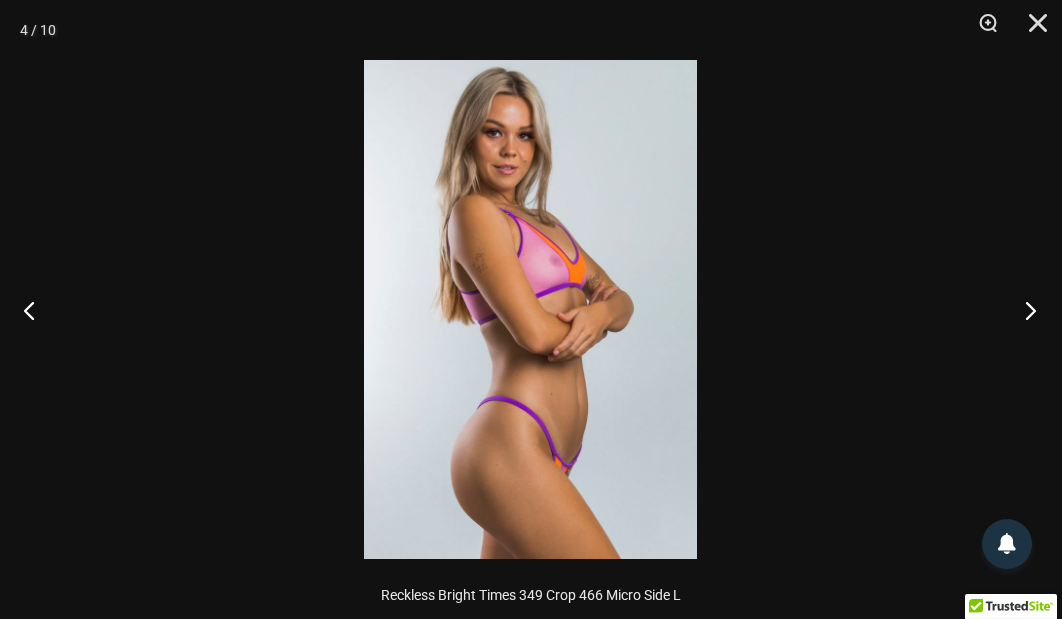 click at bounding box center [1024, 310] 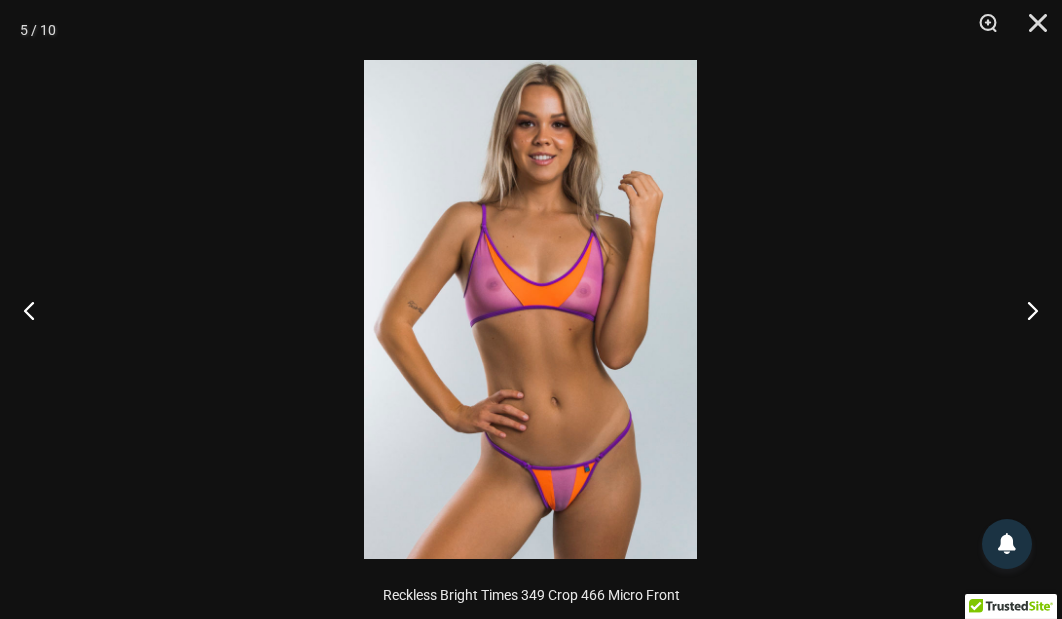 click at bounding box center [530, 309] 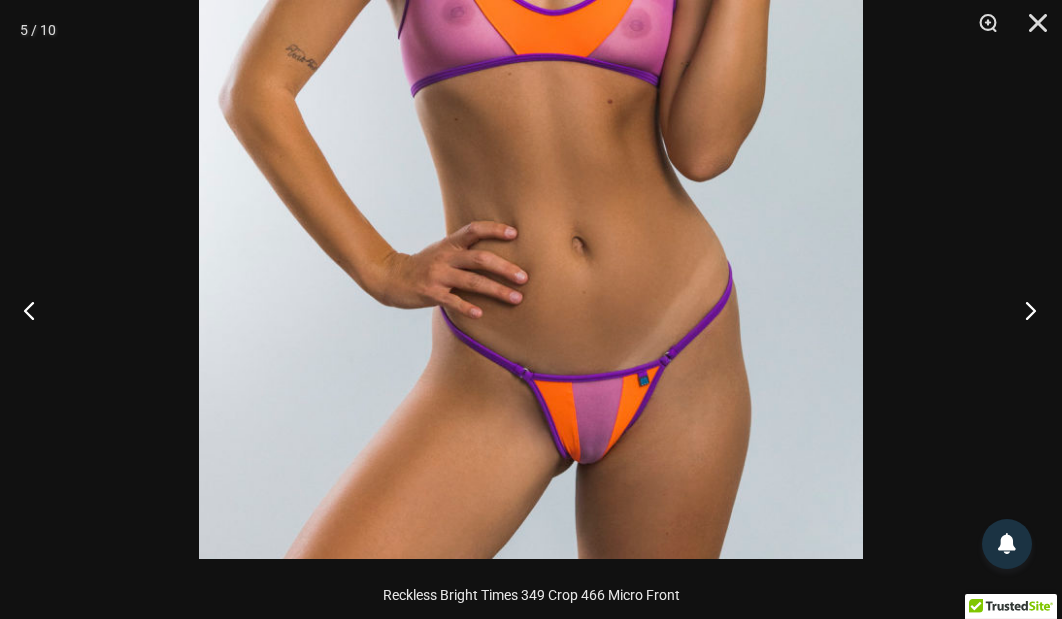 click at bounding box center (1024, 310) 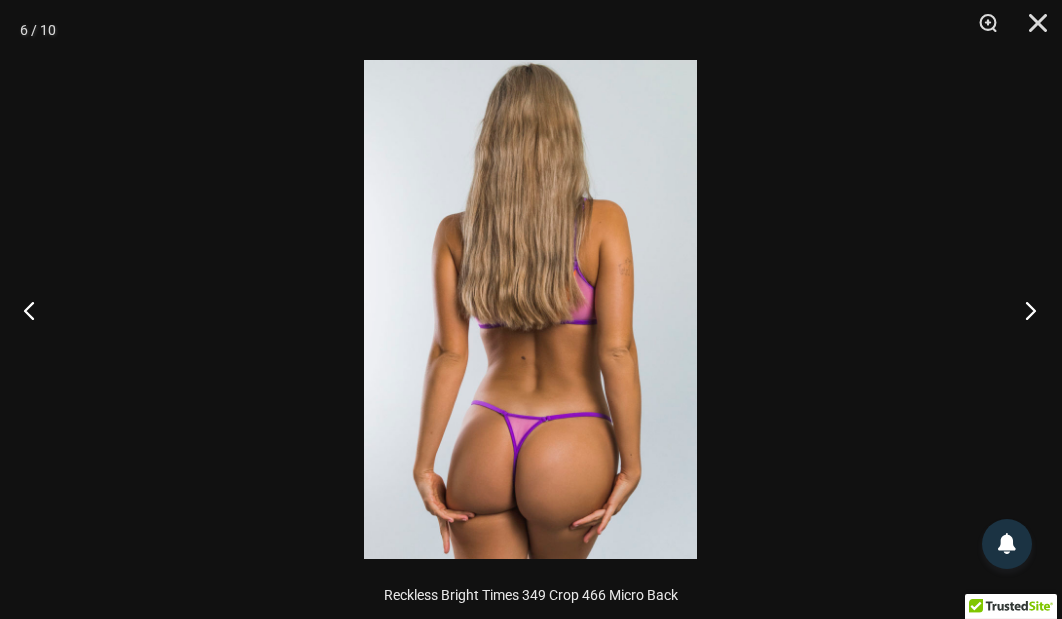 click at bounding box center (1024, 310) 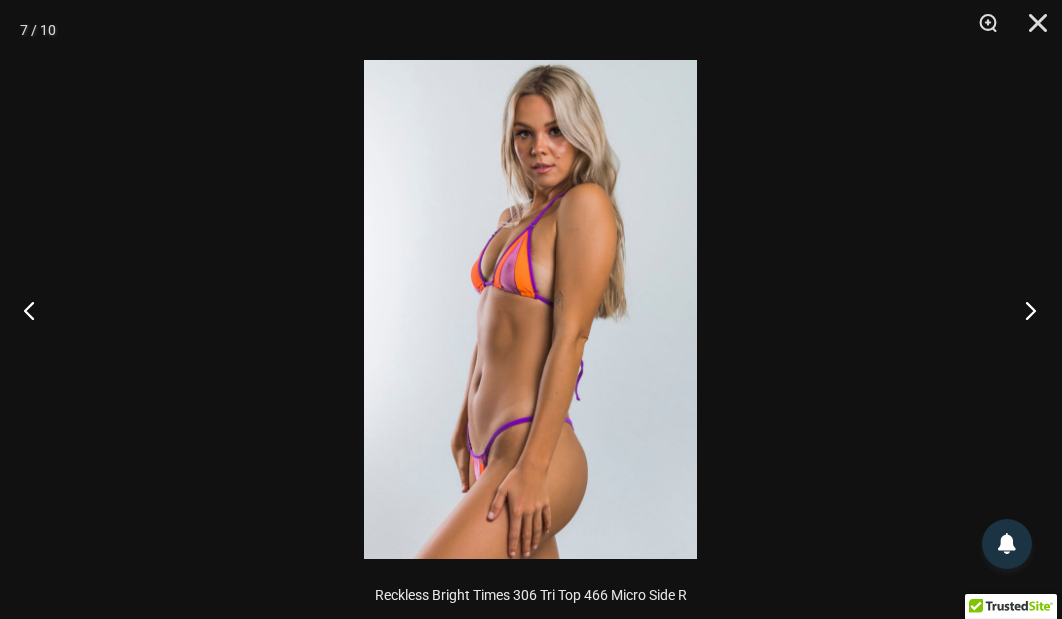 click at bounding box center (1024, 310) 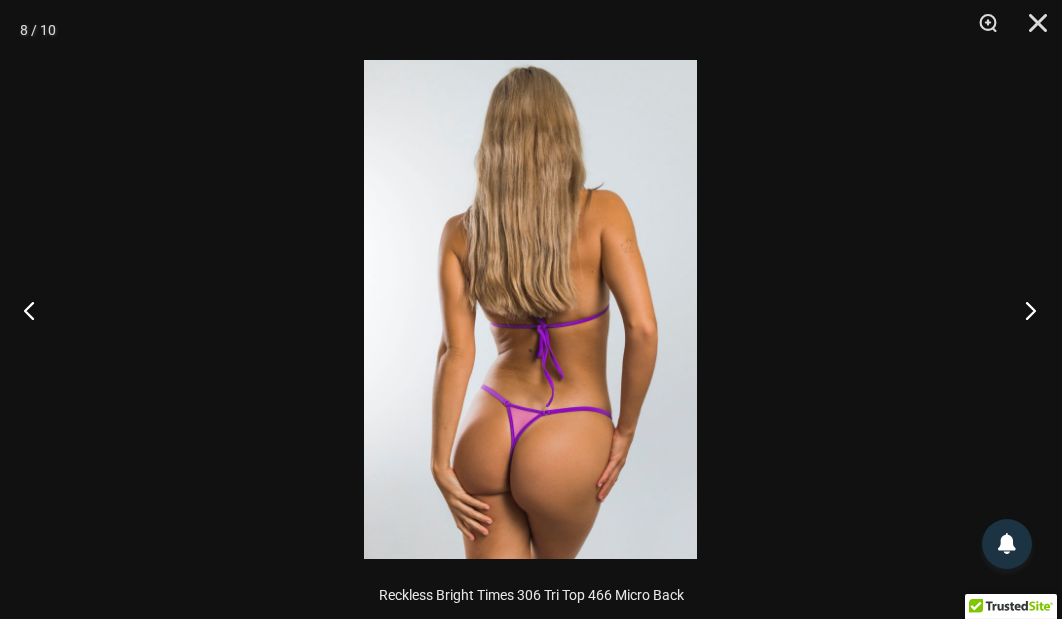 click at bounding box center (1024, 310) 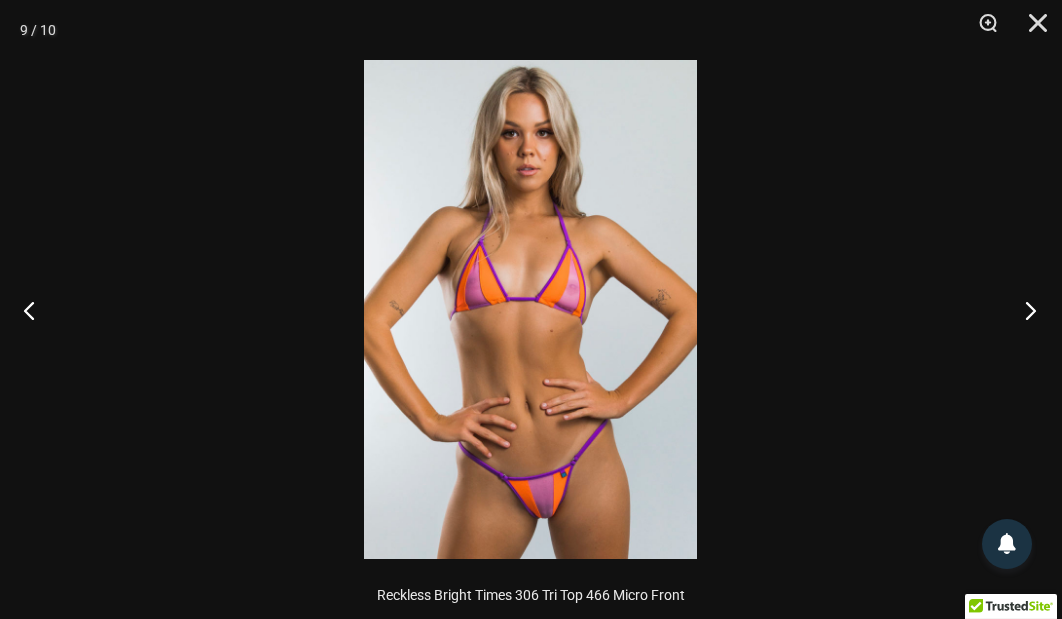 click at bounding box center (1024, 310) 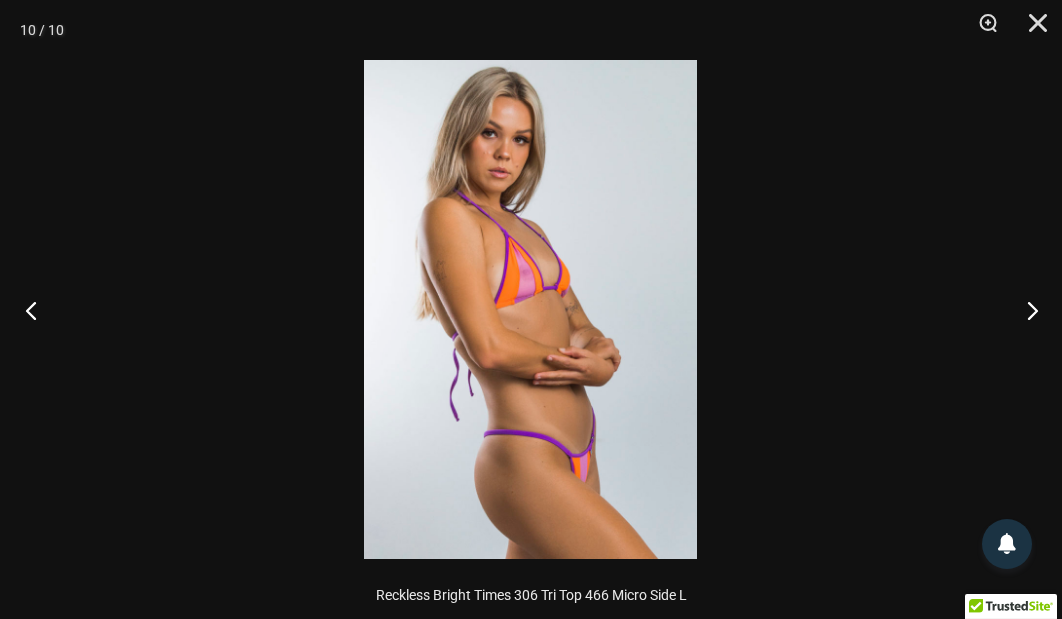 click at bounding box center [37, 310] 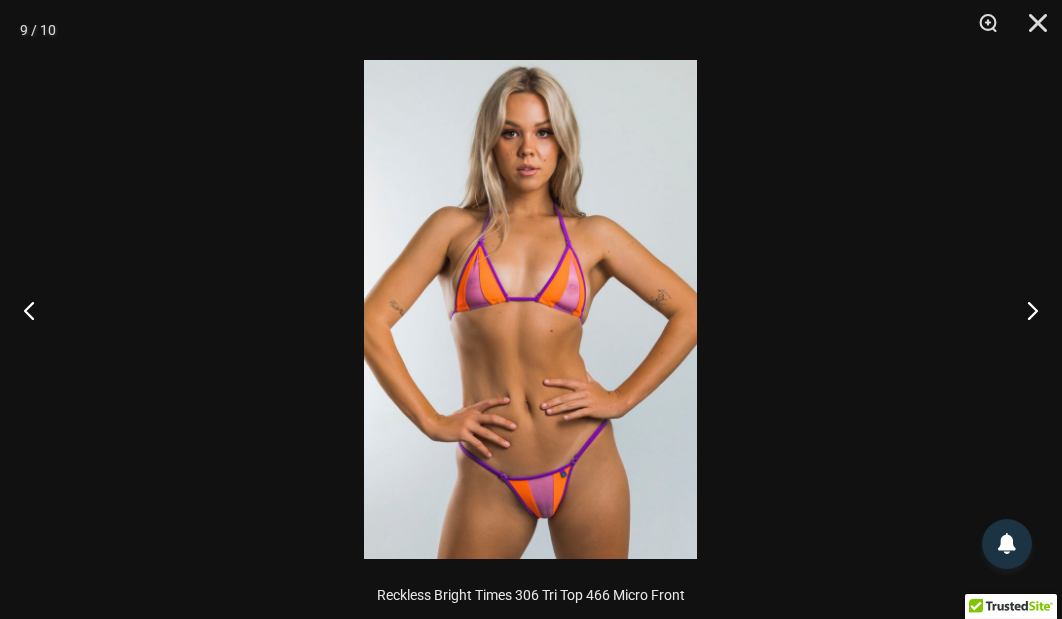 click at bounding box center [530, 309] 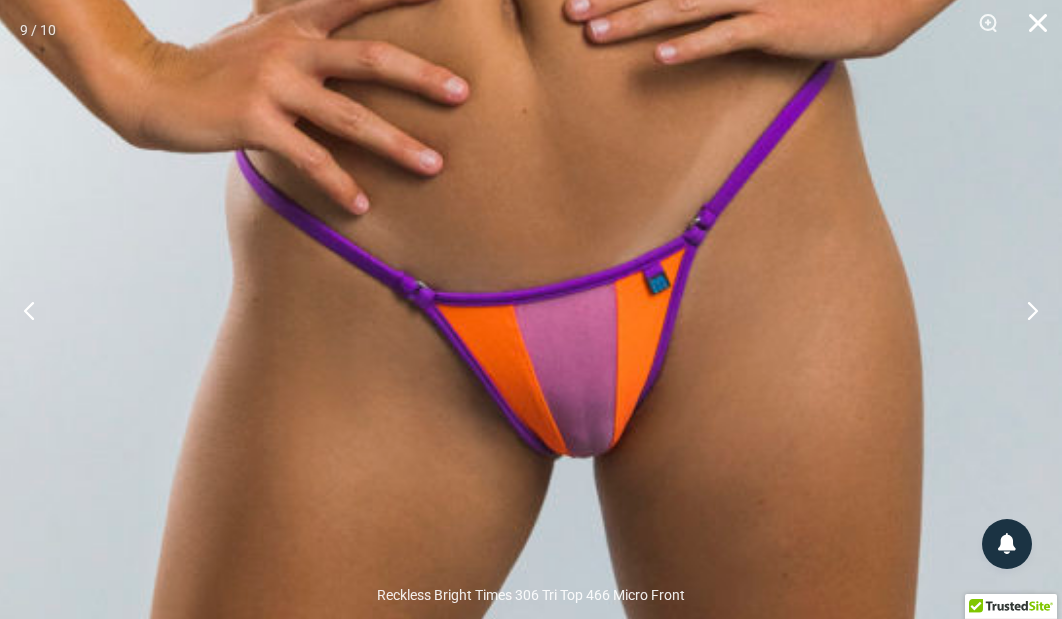 click at bounding box center (1031, 30) 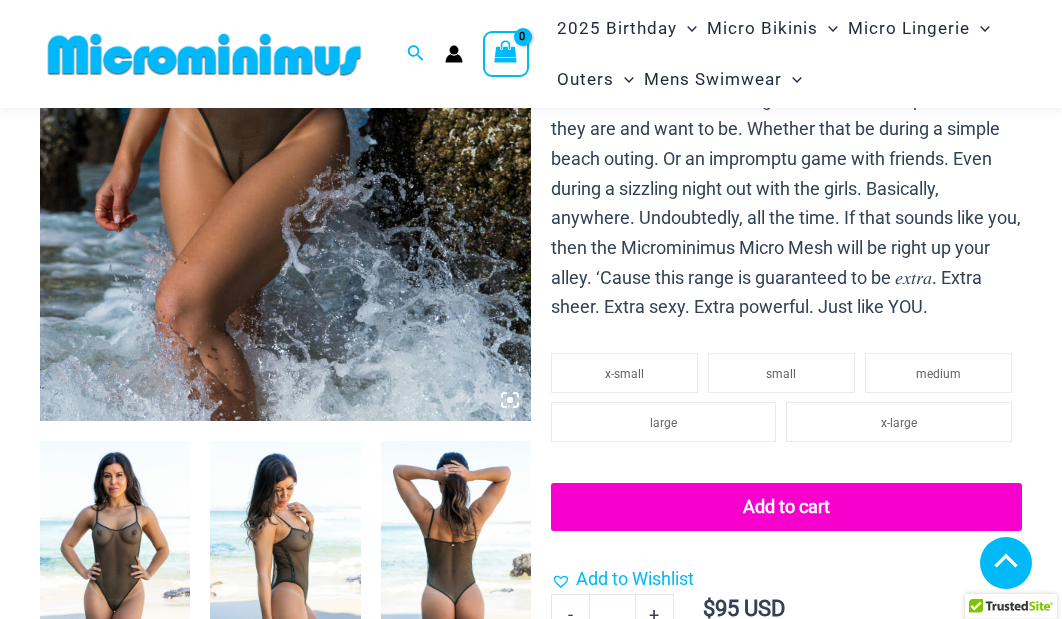 scroll, scrollTop: 1381, scrollLeft: 0, axis: vertical 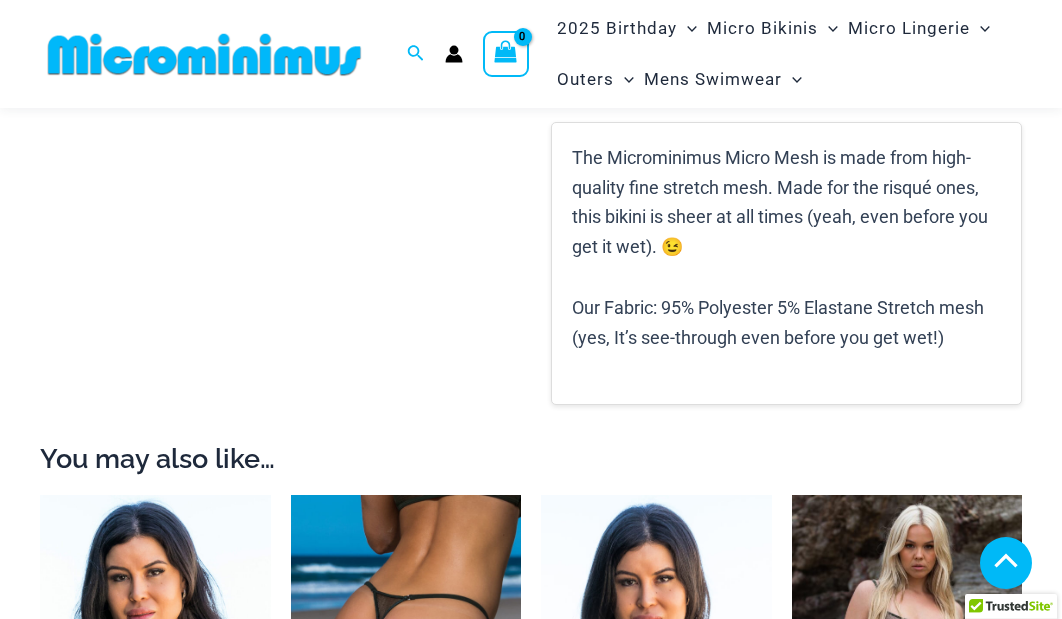 click 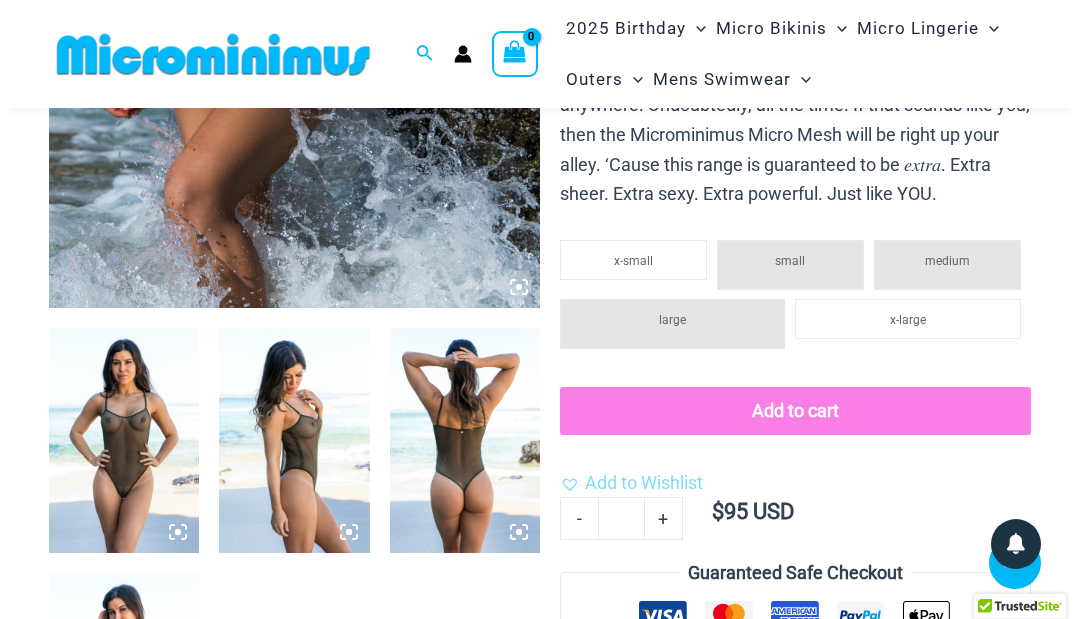 scroll, scrollTop: 588, scrollLeft: 0, axis: vertical 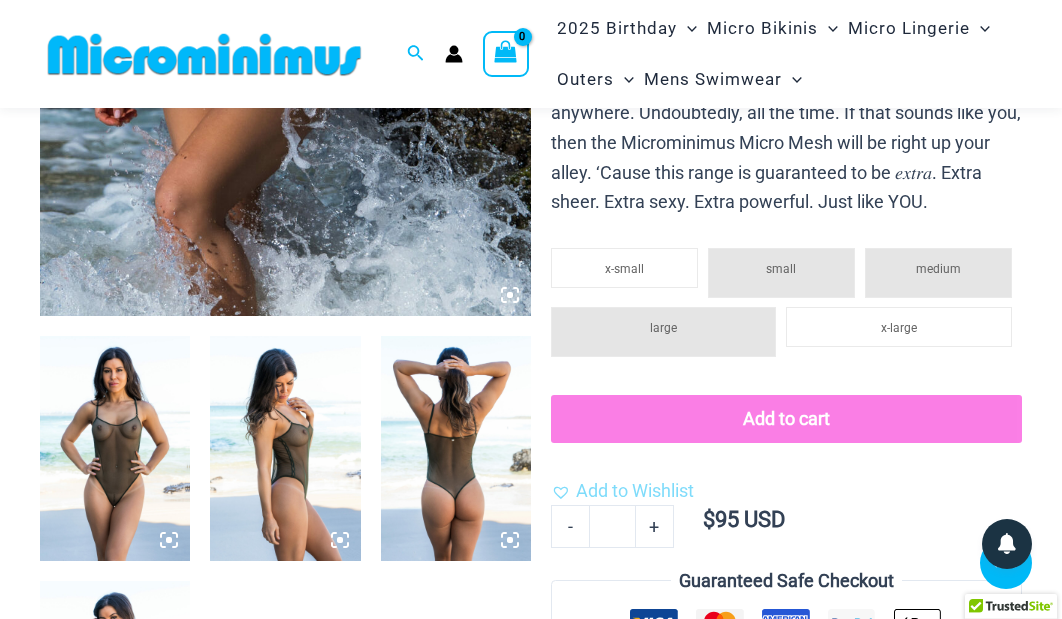 click at bounding box center [115, 448] 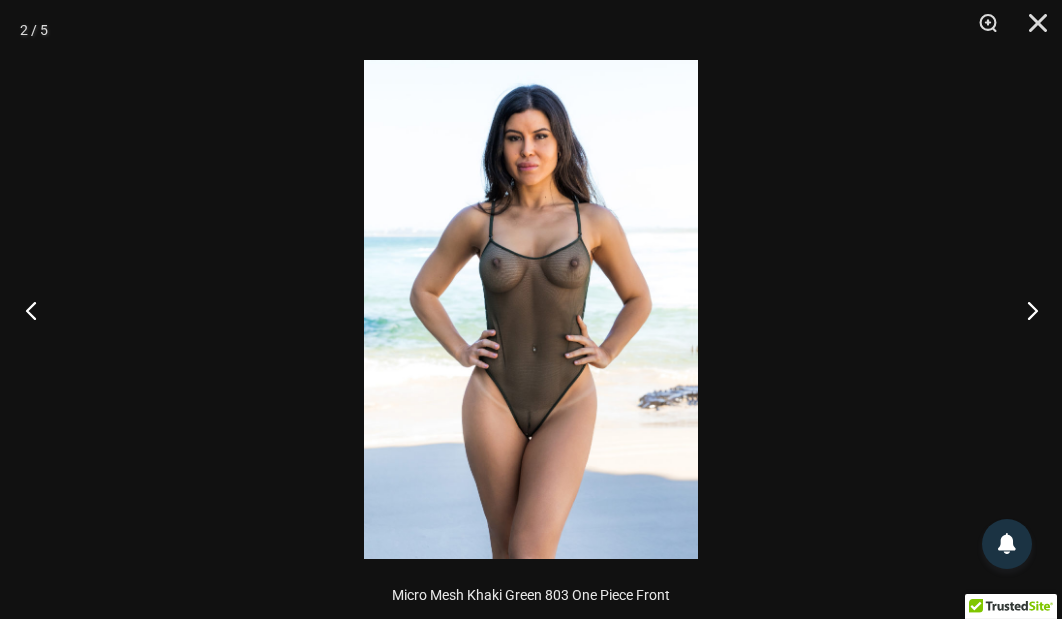 click at bounding box center (37, 310) 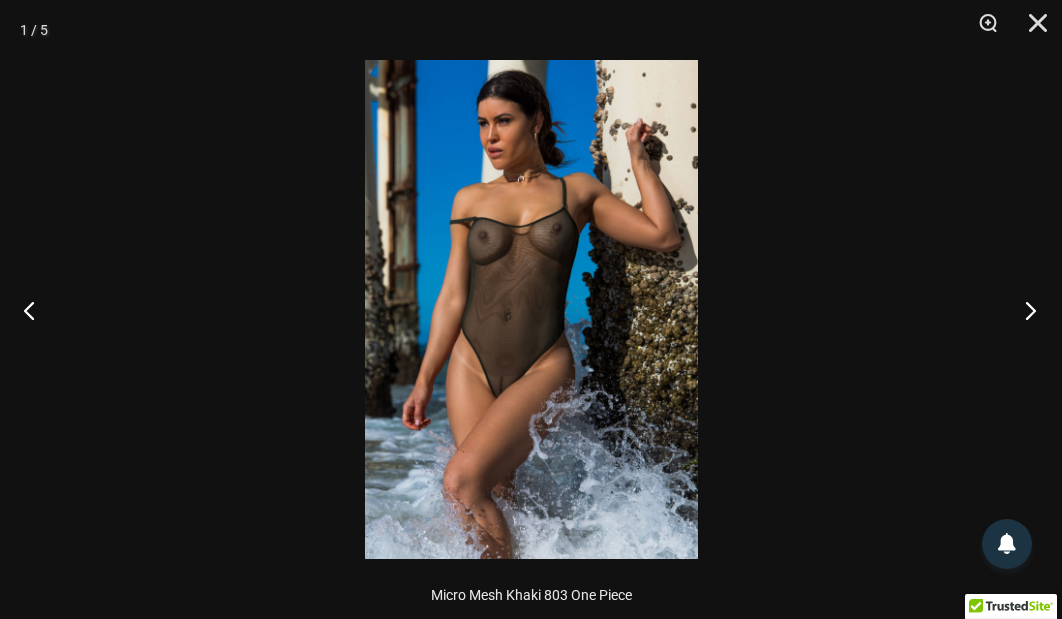 click at bounding box center [1024, 310] 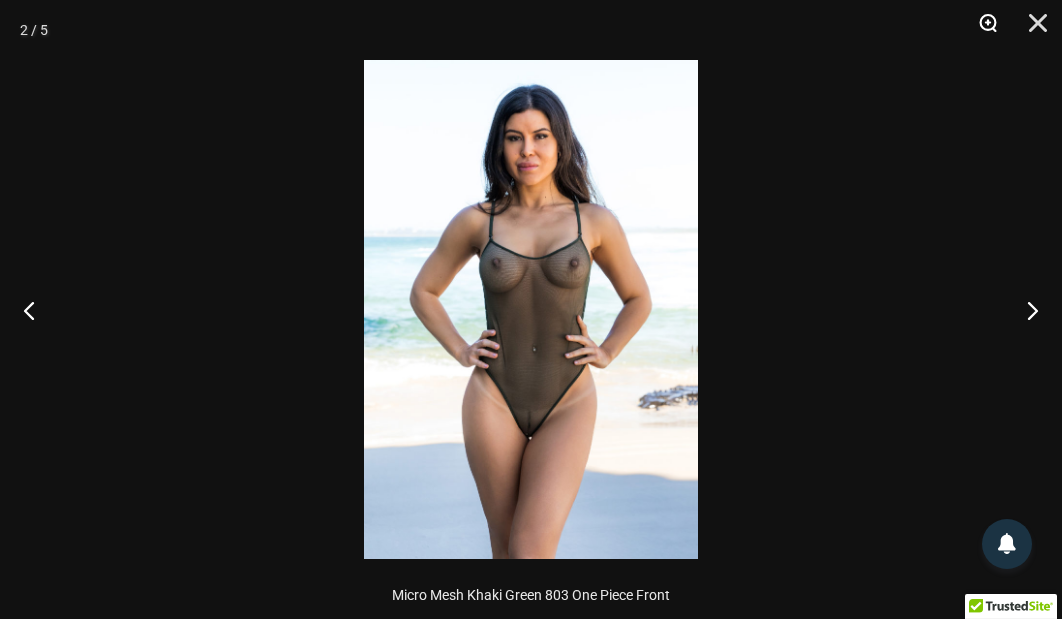 click at bounding box center [981, 30] 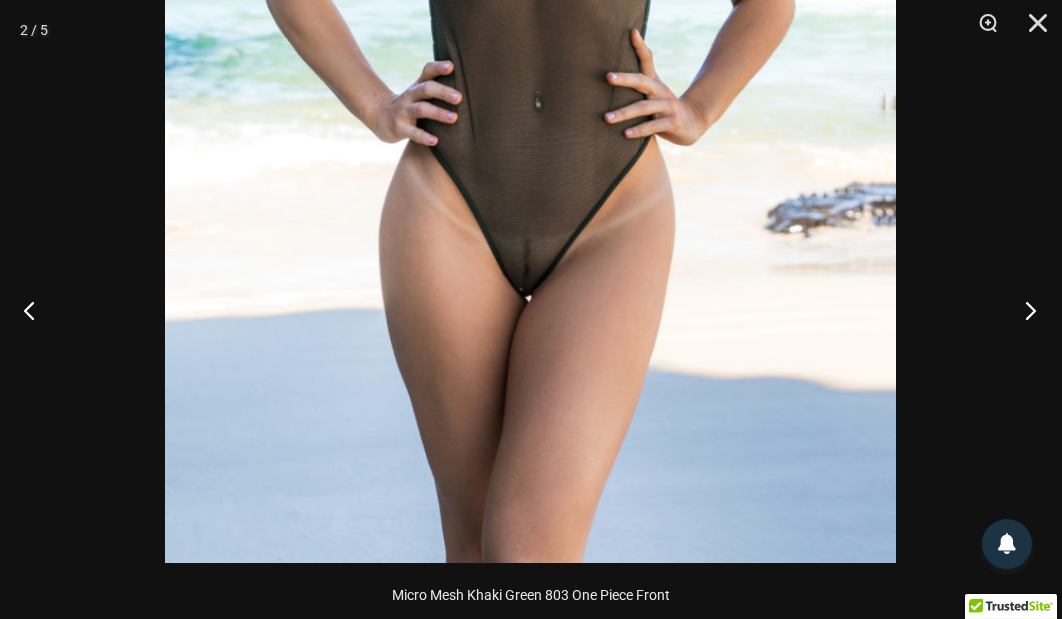 click at bounding box center [1024, 310] 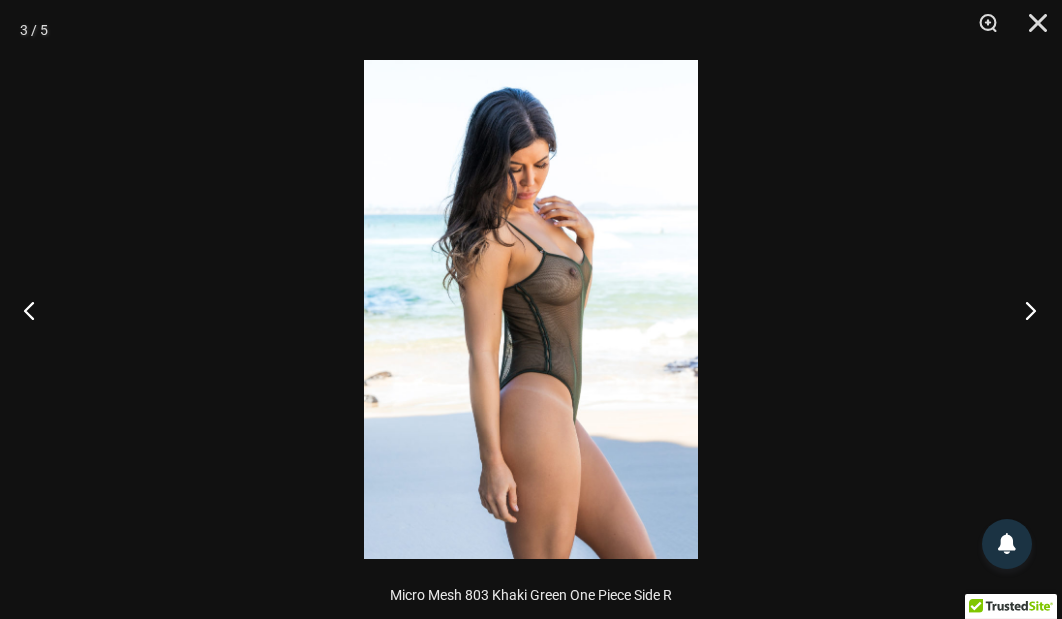 click at bounding box center [1024, 310] 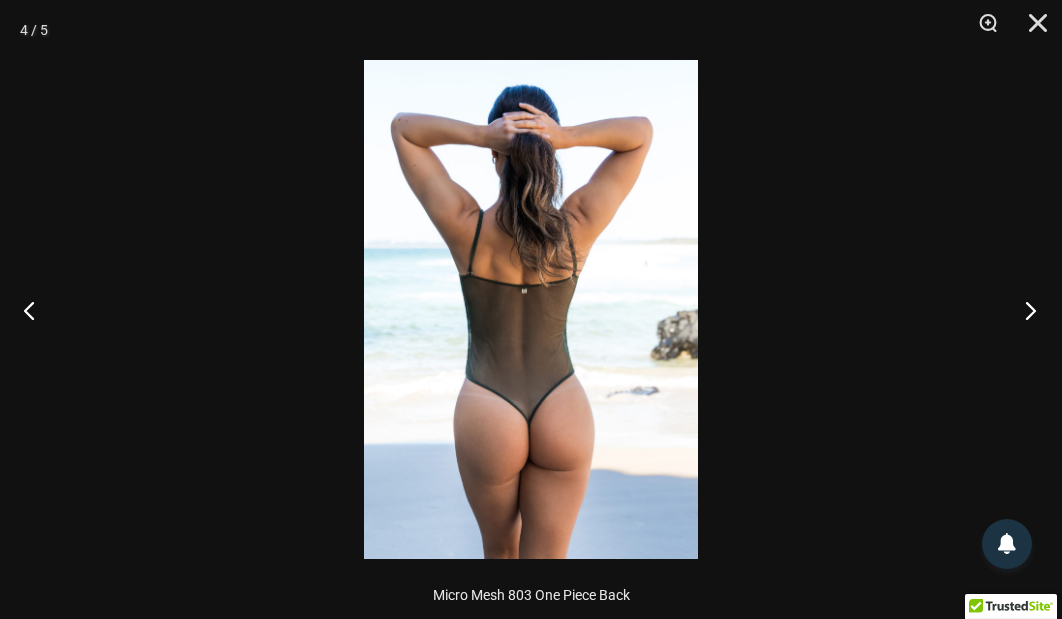 click at bounding box center [1024, 310] 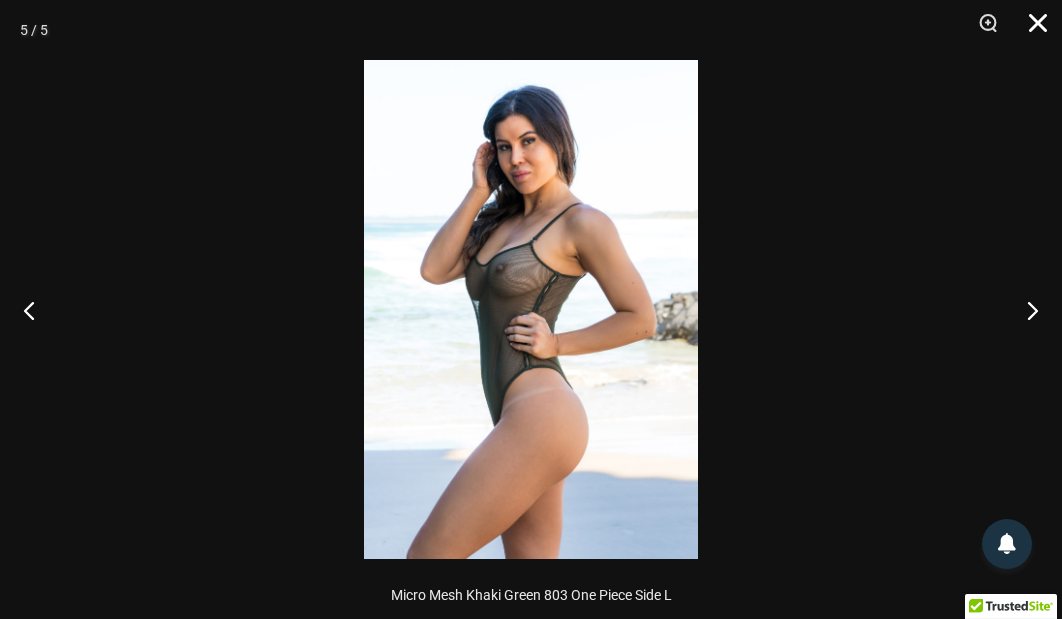 click at bounding box center [1031, 30] 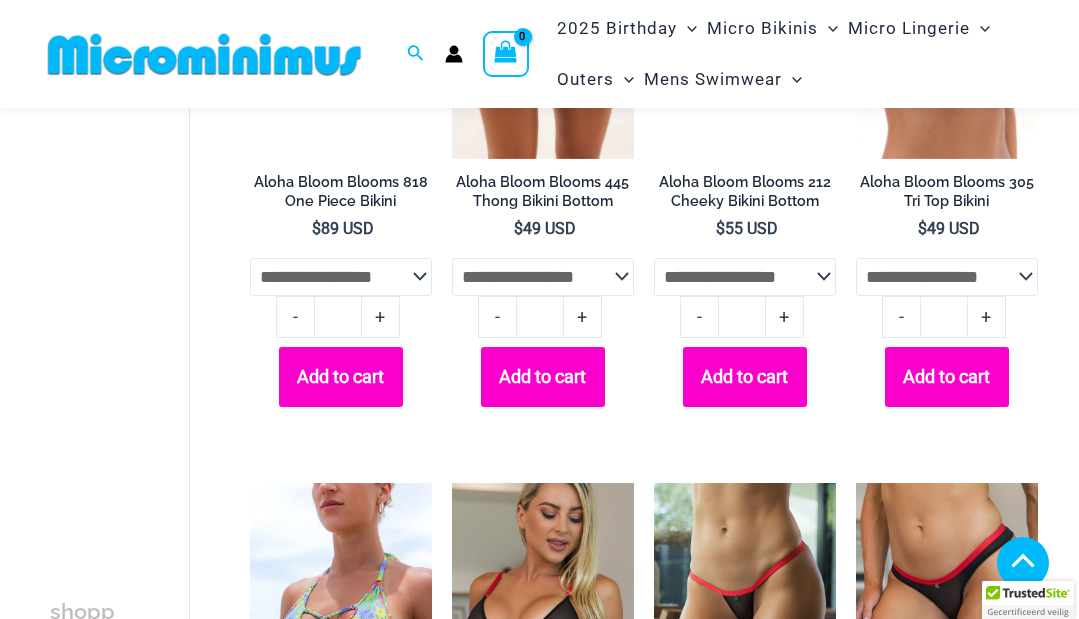 scroll, scrollTop: 332, scrollLeft: 0, axis: vertical 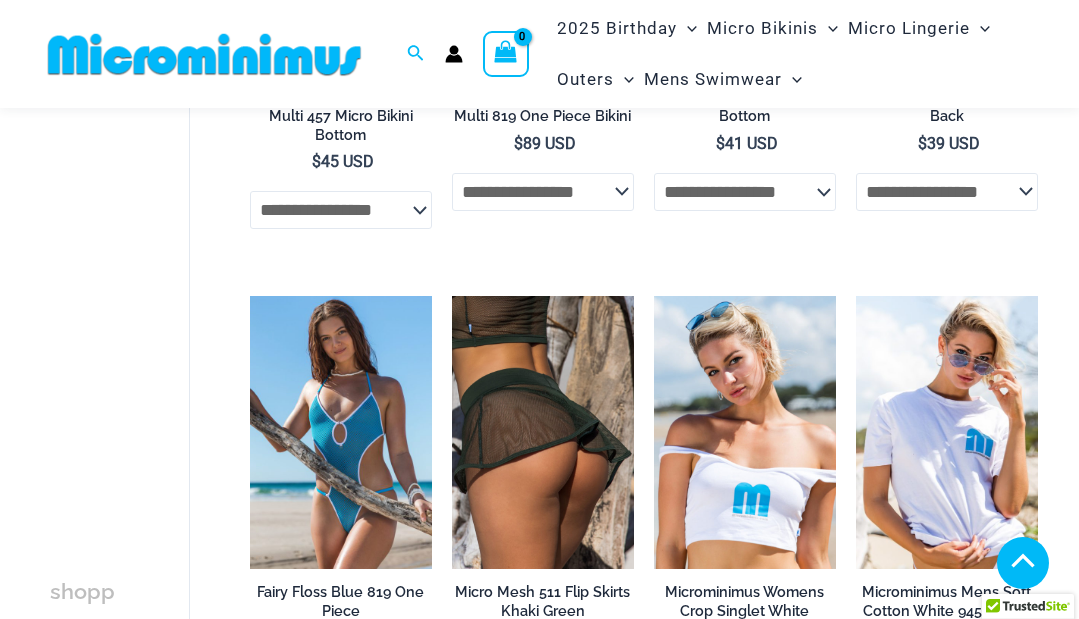 click at bounding box center [543, -63] 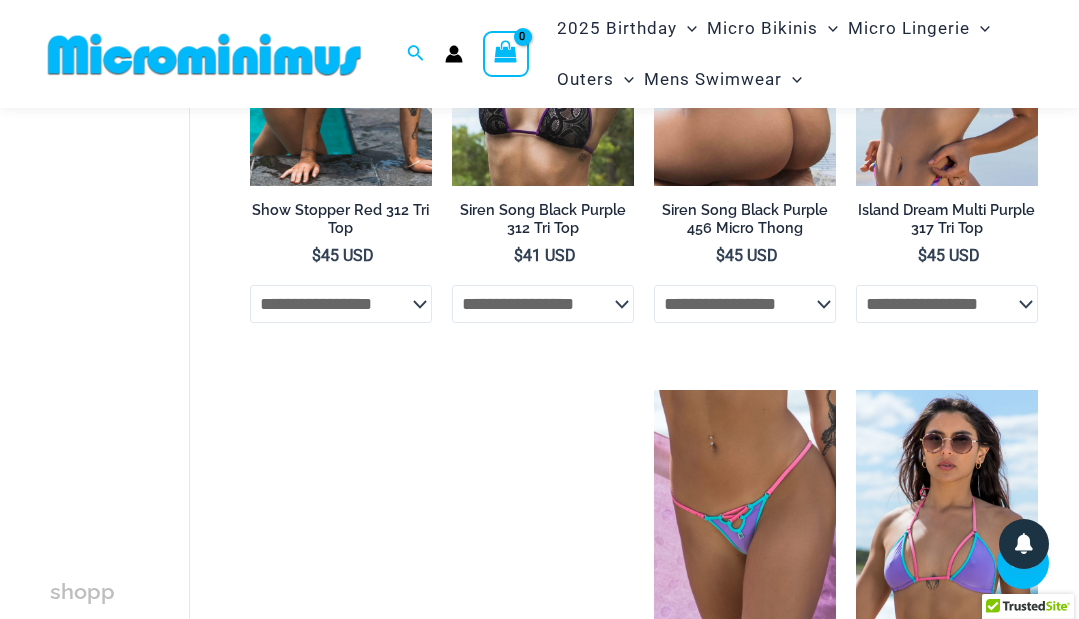 scroll, scrollTop: 2294, scrollLeft: 0, axis: vertical 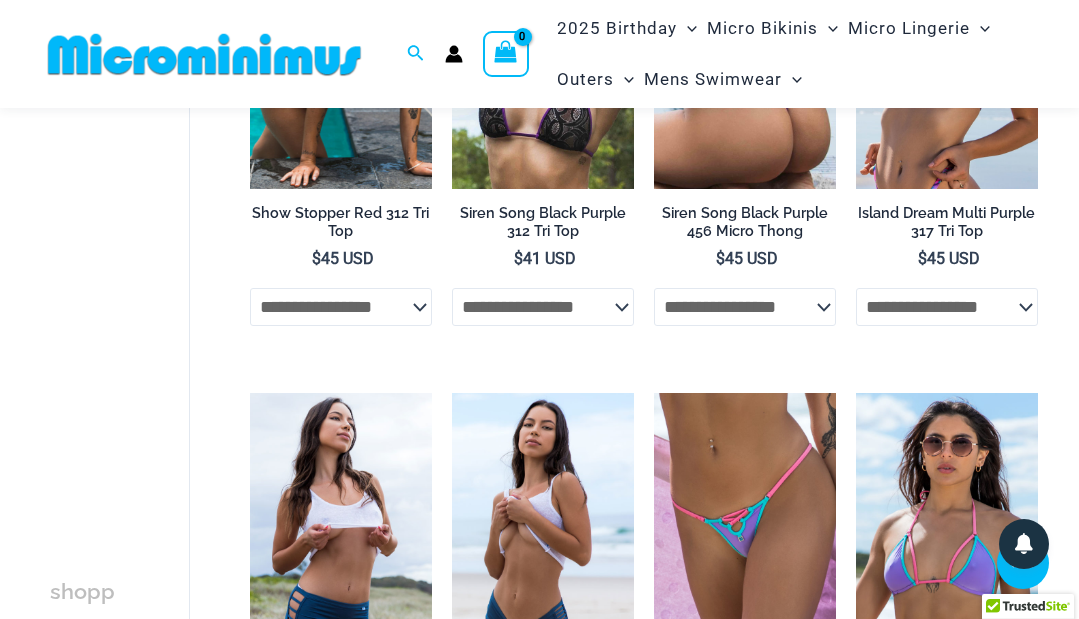 click at bounding box center [341, 52] 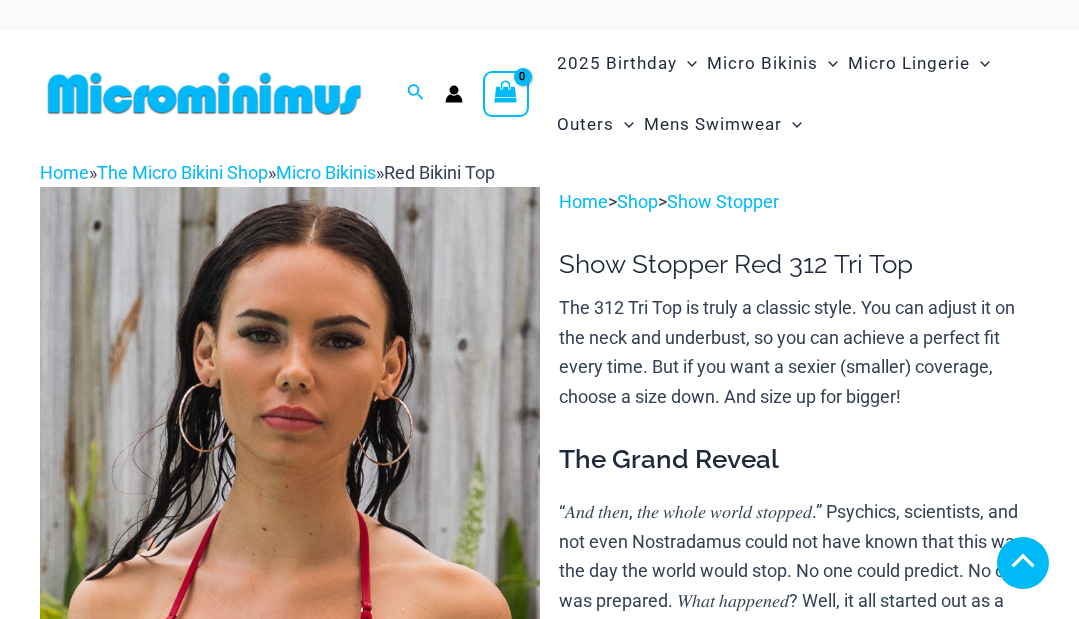 scroll, scrollTop: 886, scrollLeft: 0, axis: vertical 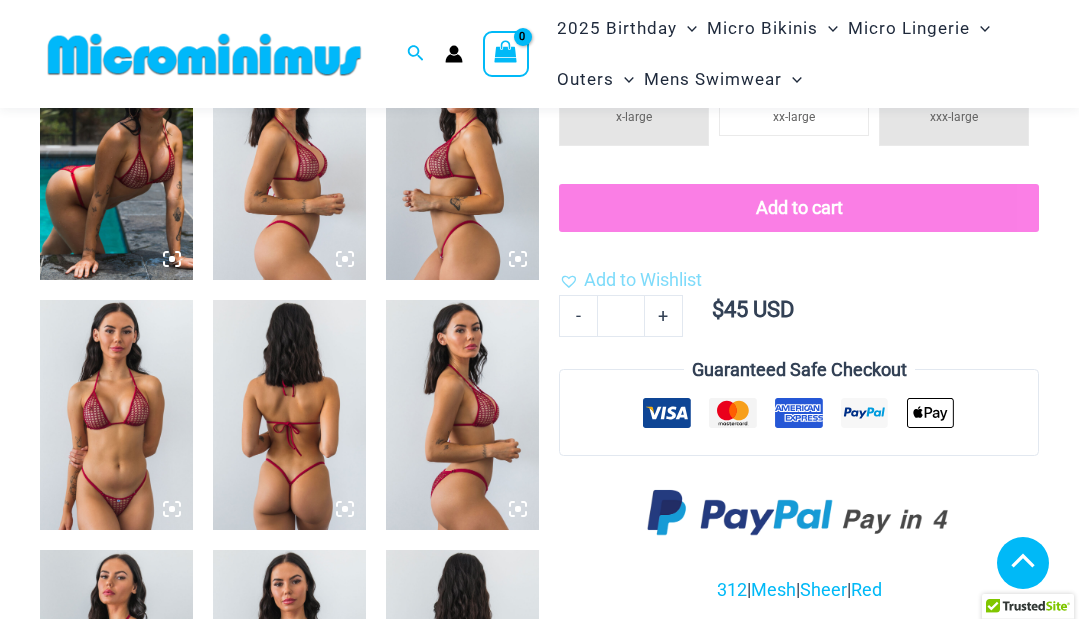 click at bounding box center (289, 665) 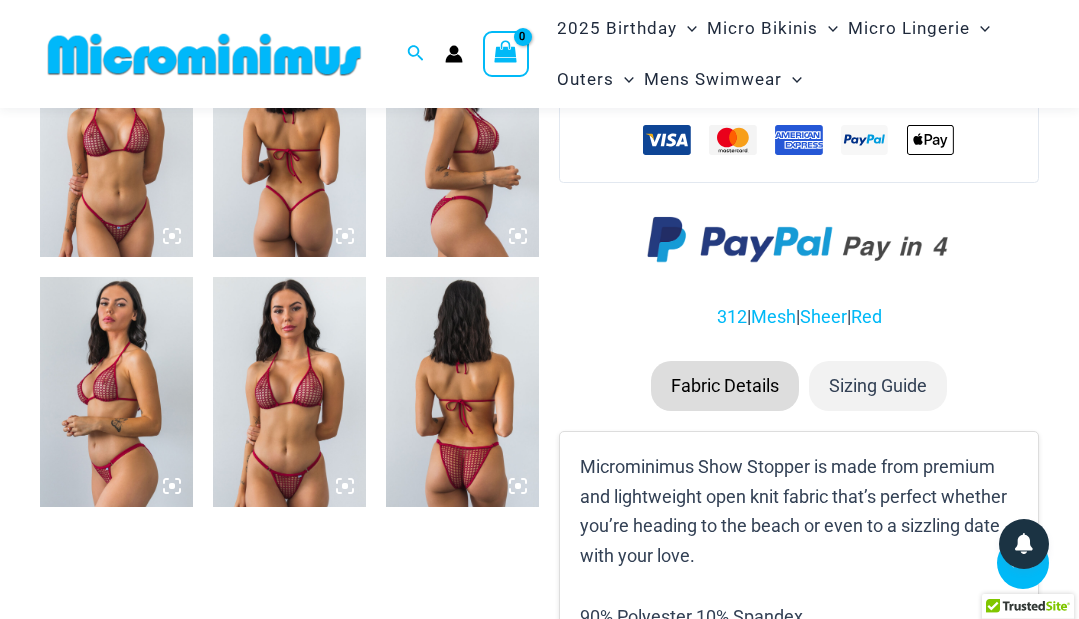 click 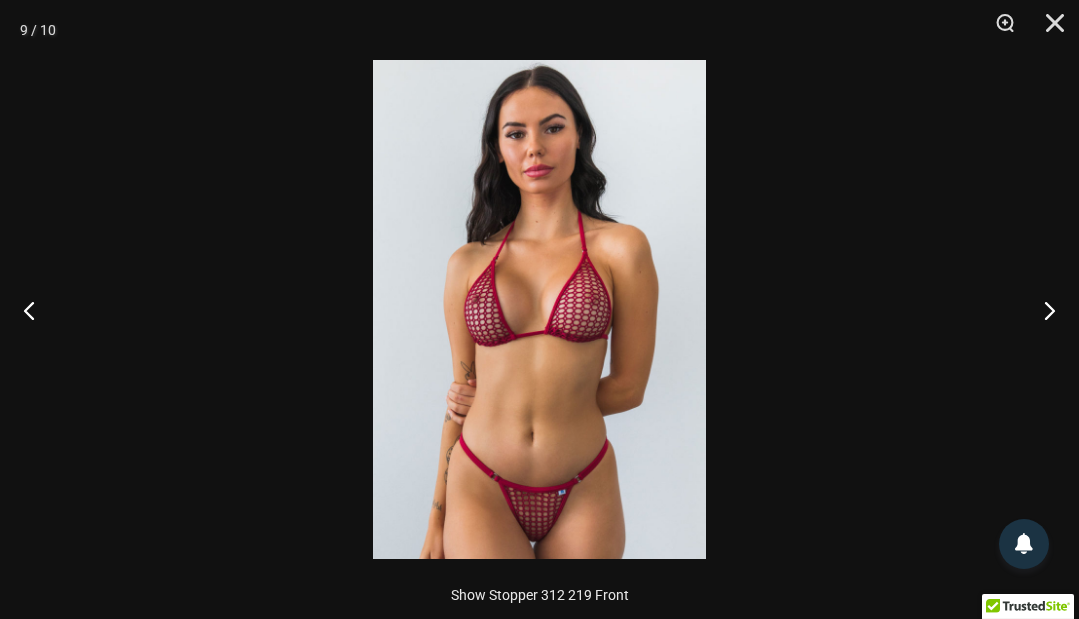 click at bounding box center (539, 309) 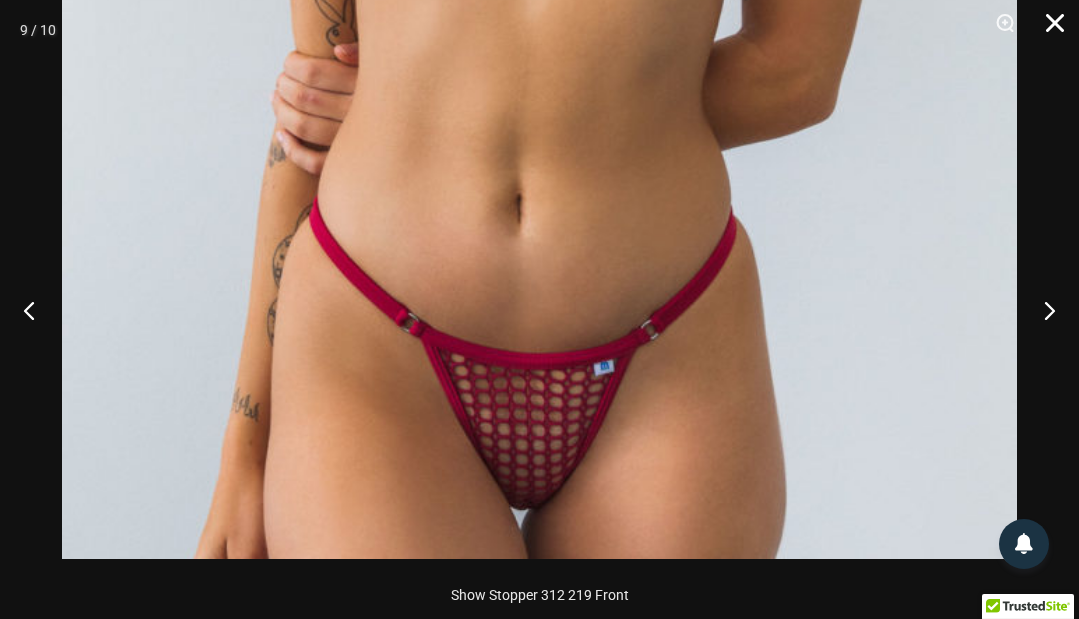click at bounding box center [1048, 30] 